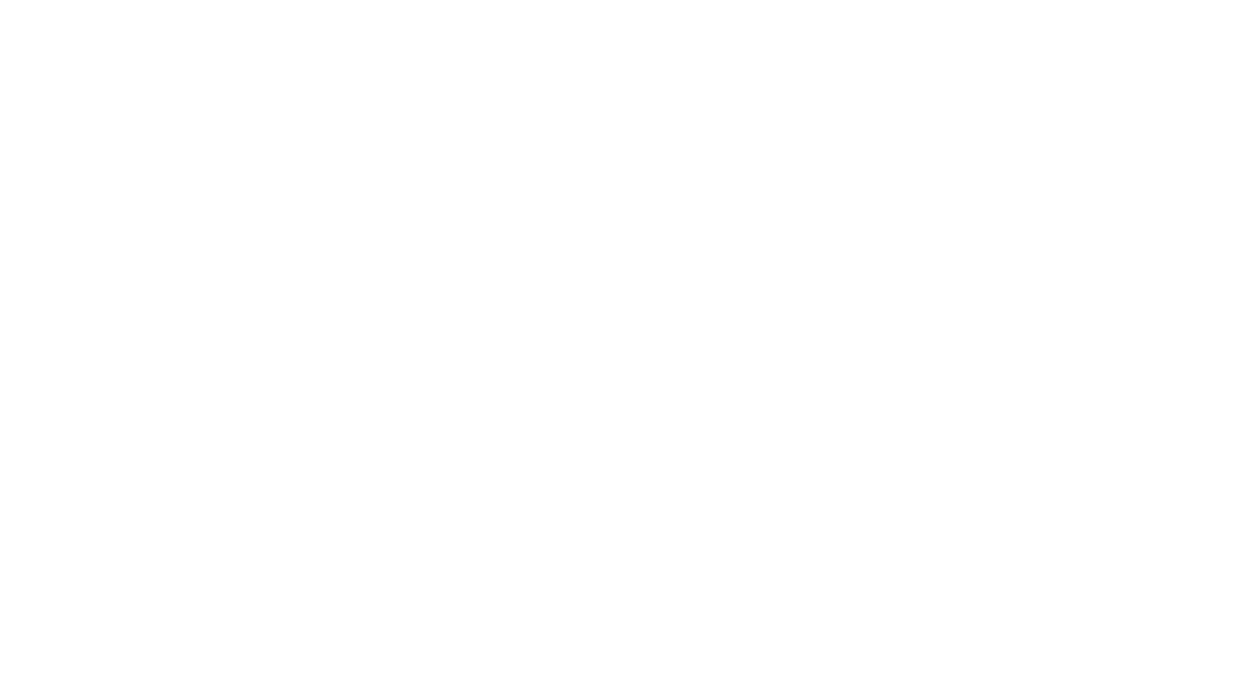 scroll, scrollTop: 0, scrollLeft: 0, axis: both 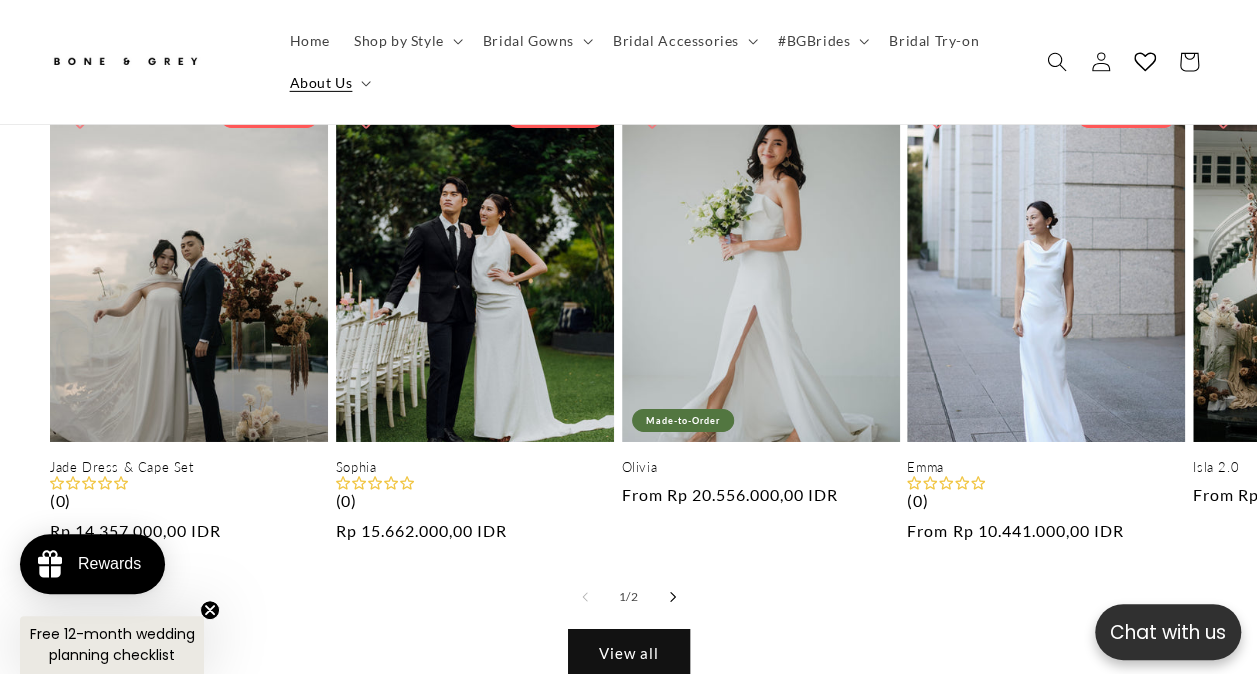 click 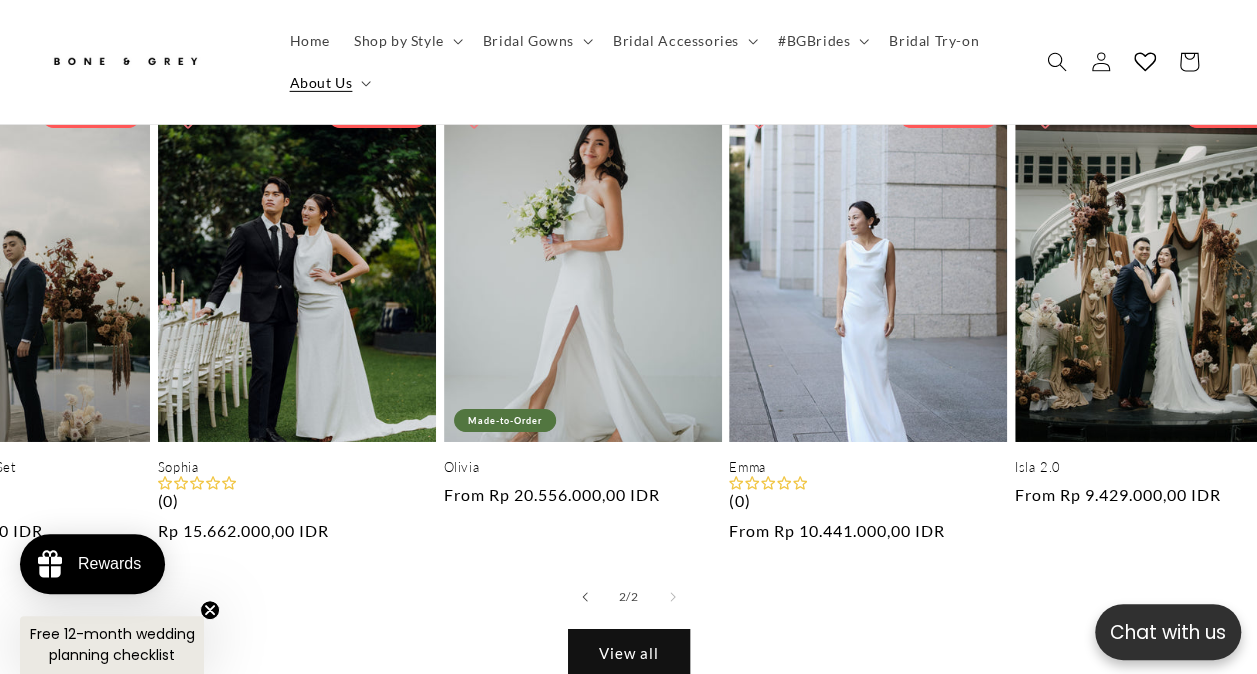 scroll, scrollTop: 0, scrollLeft: 264, axis: horizontal 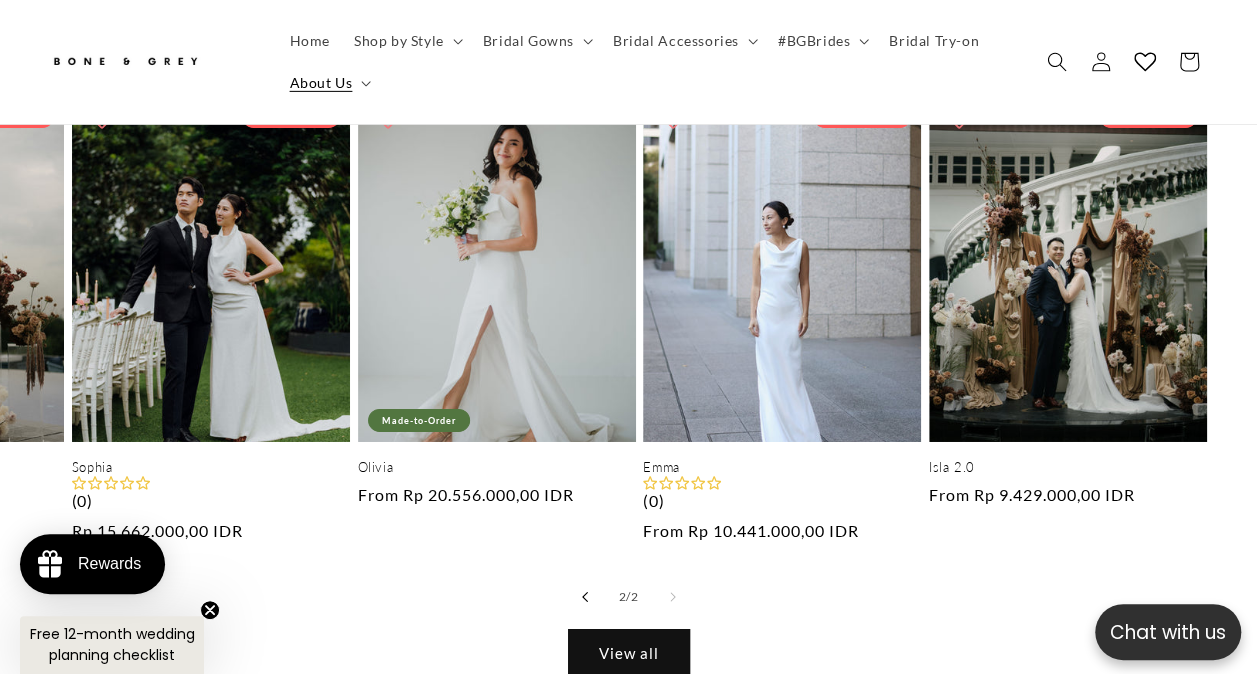 click 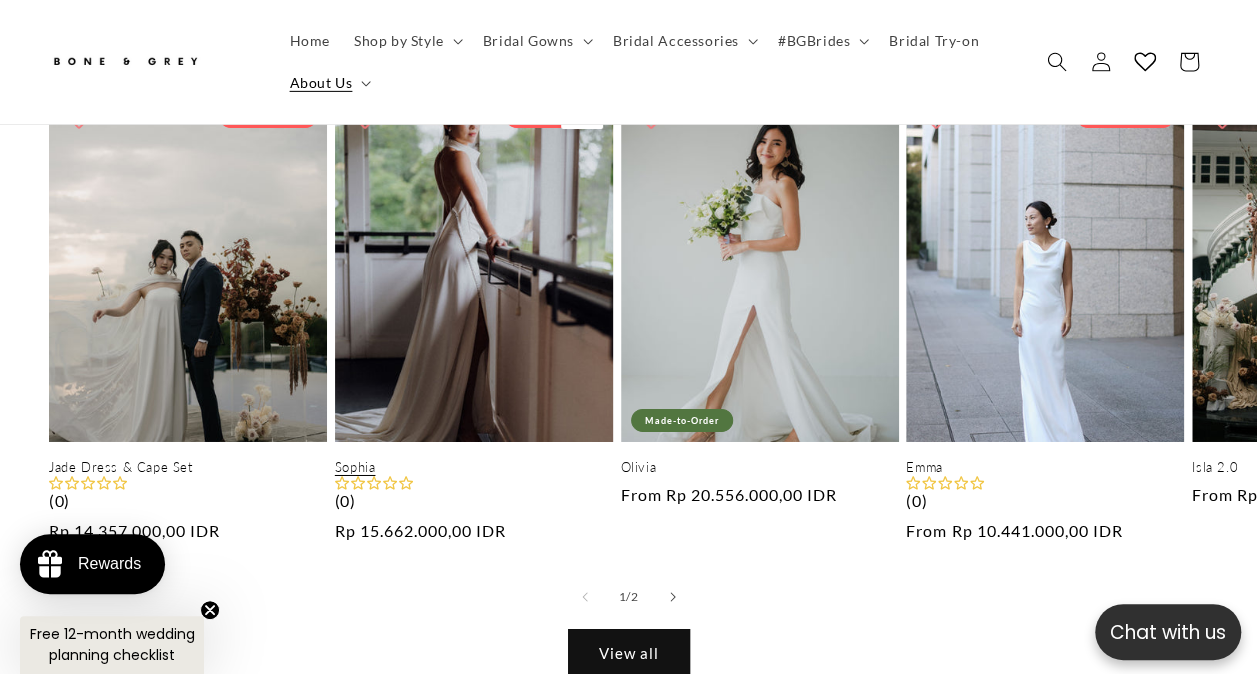 scroll, scrollTop: 0, scrollLeft: 0, axis: both 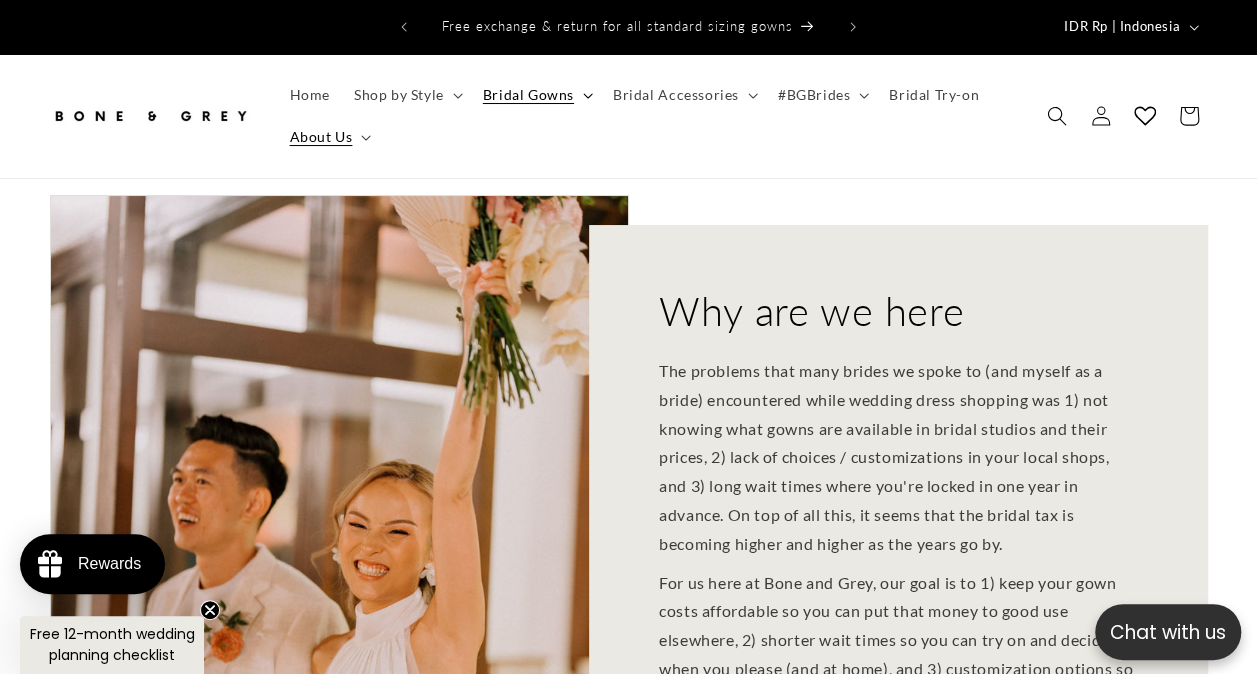 click on "Bridal Gowns" at bounding box center (528, 95) 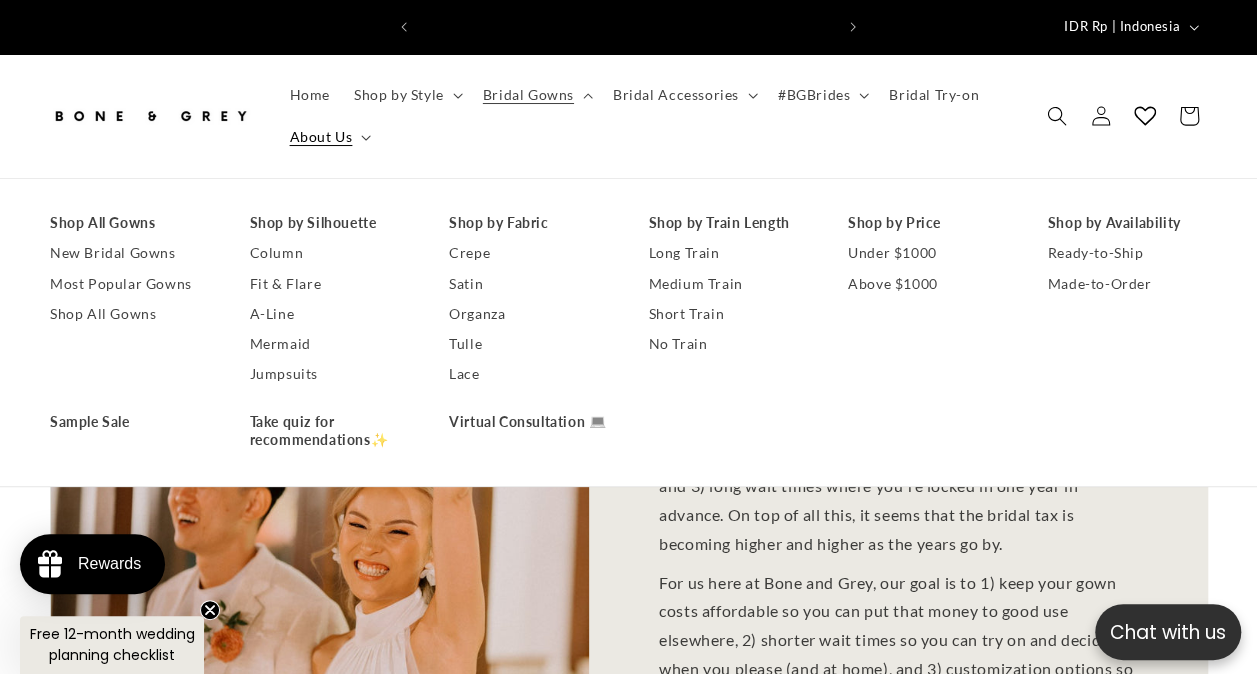 scroll, scrollTop: 0, scrollLeft: 0, axis: both 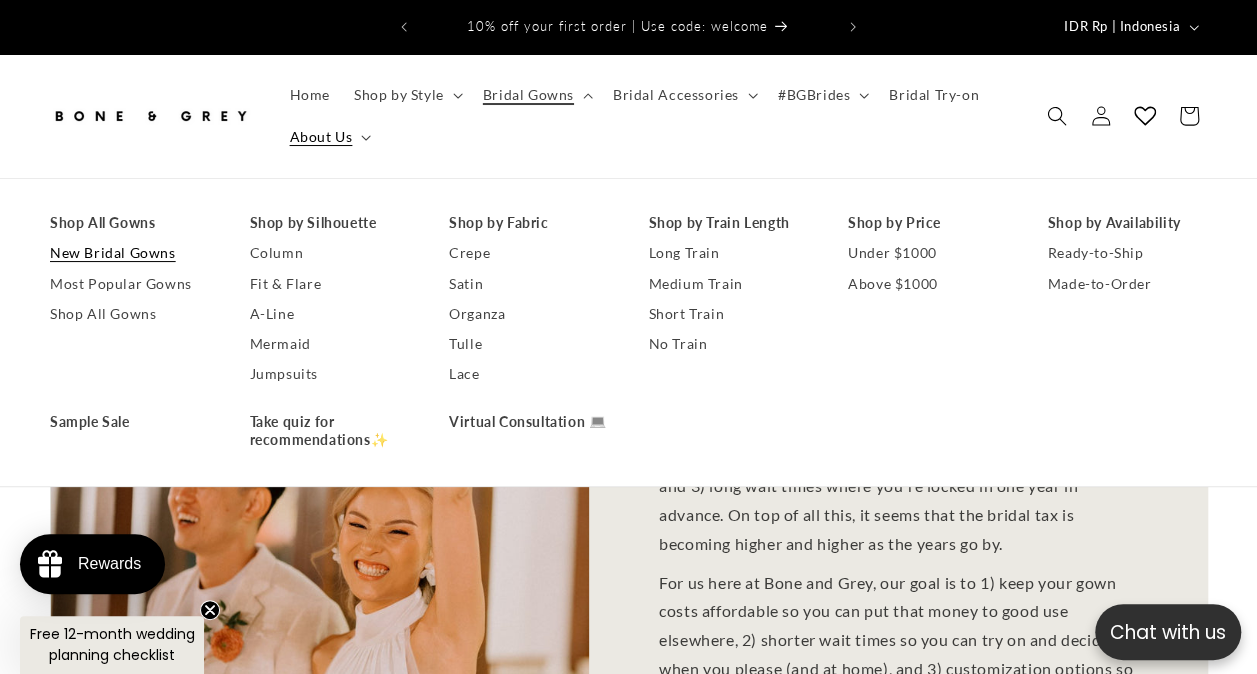 click on "New Bridal Gowns" at bounding box center (130, 253) 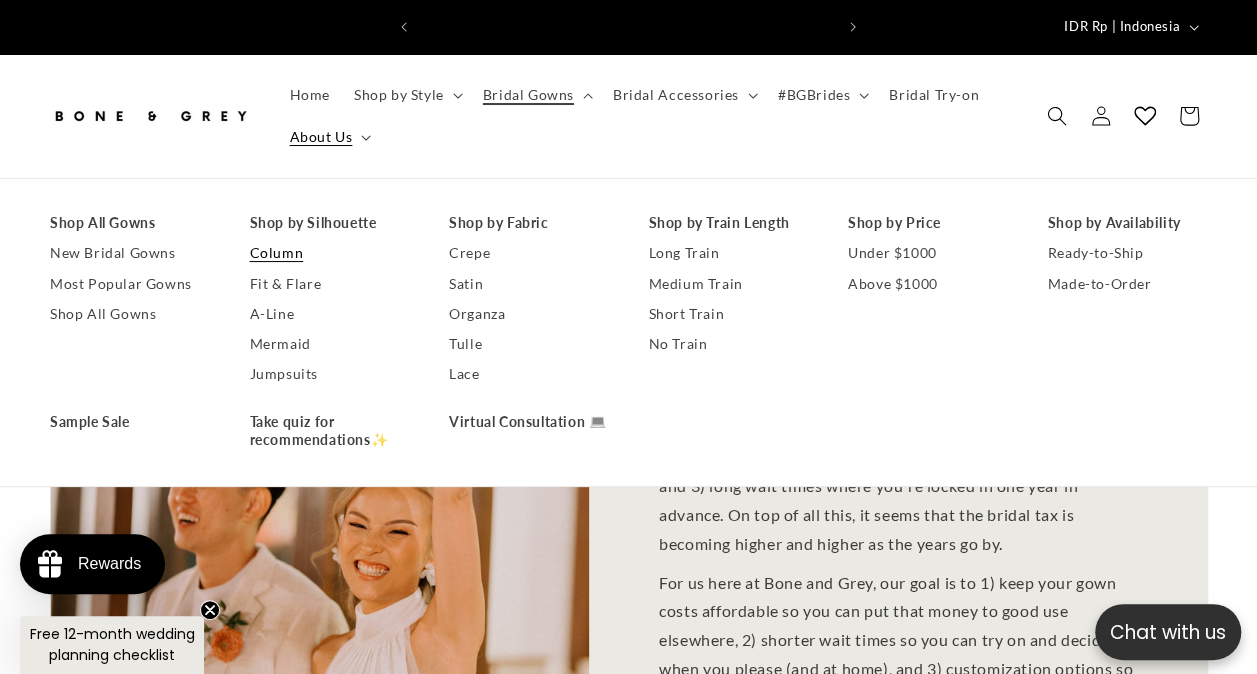 scroll, scrollTop: 0, scrollLeft: 412, axis: horizontal 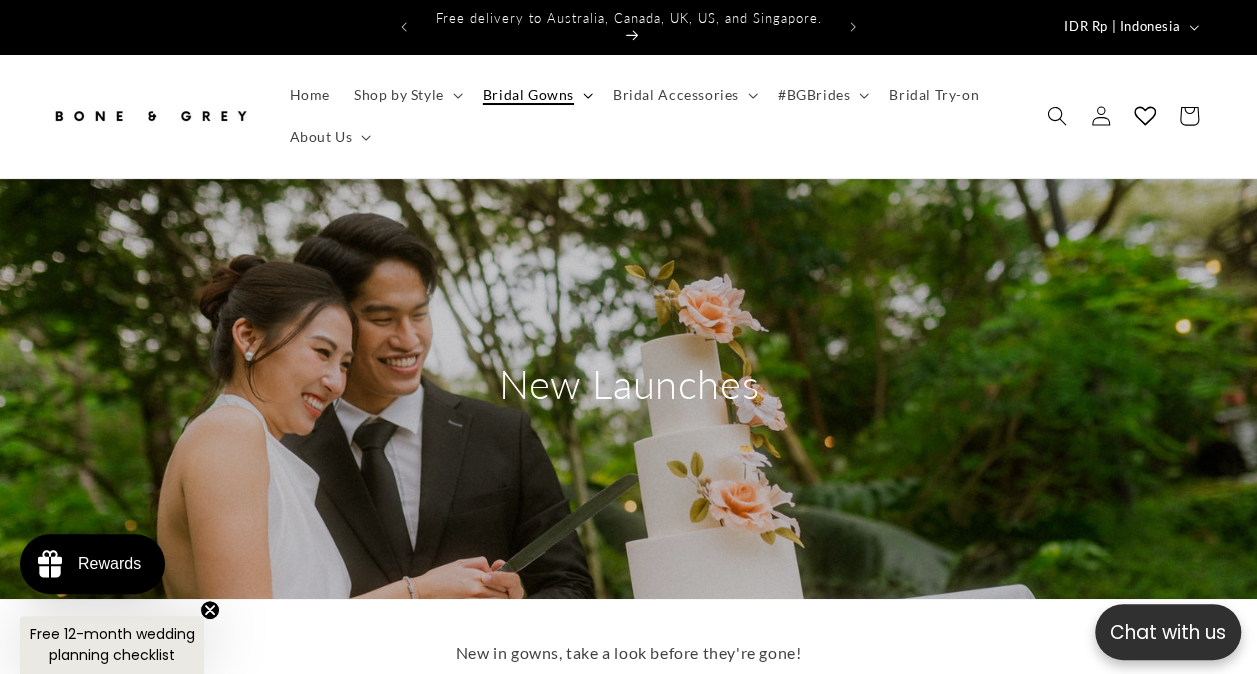 click on "Bridal Gowns" at bounding box center [528, 95] 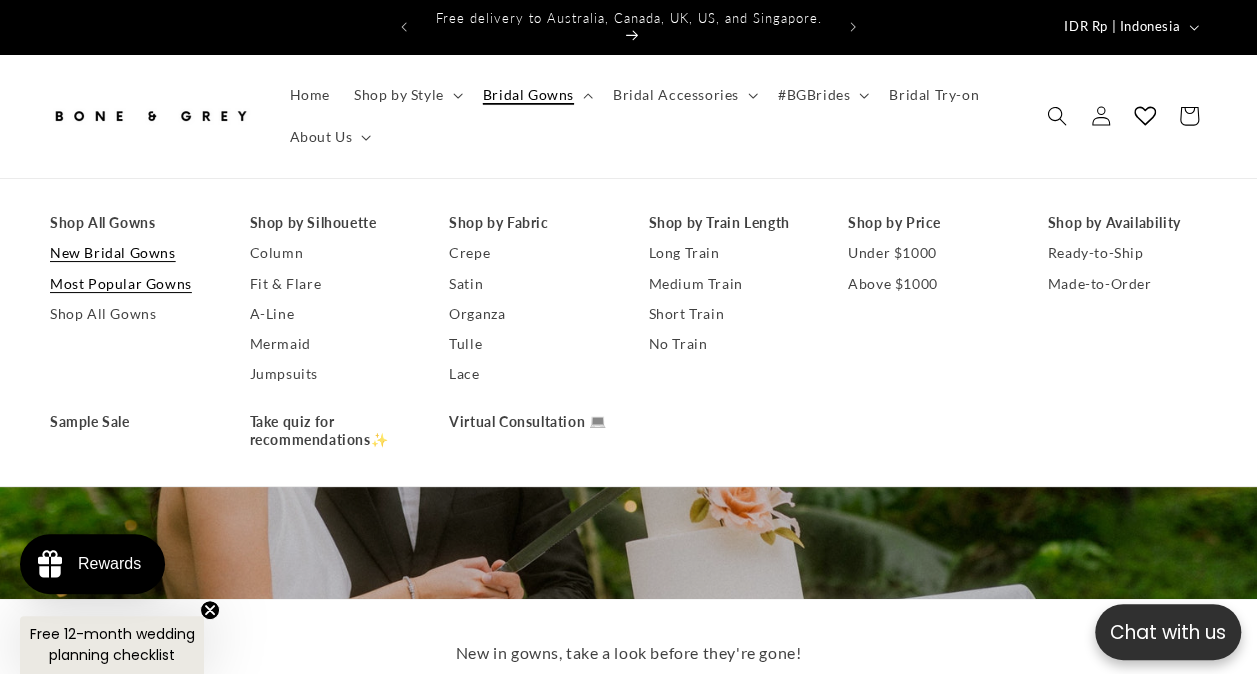 click on "Most Popular Gowns" at bounding box center (130, 284) 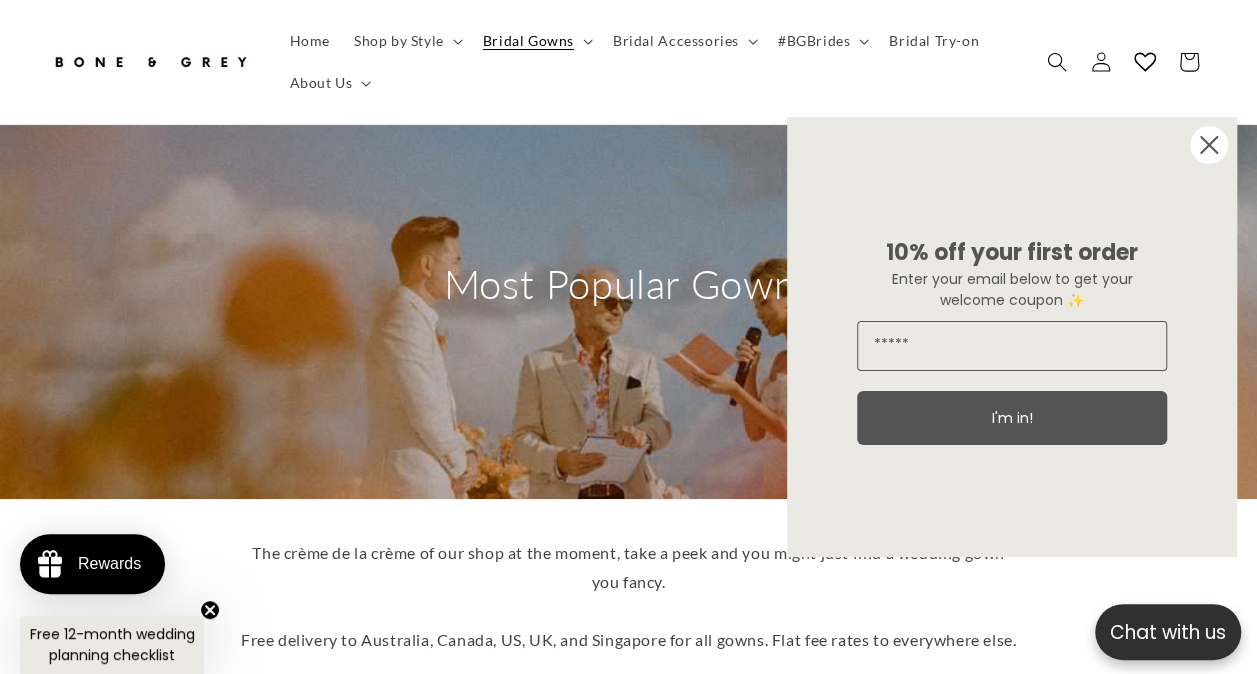 scroll, scrollTop: 100, scrollLeft: 0, axis: vertical 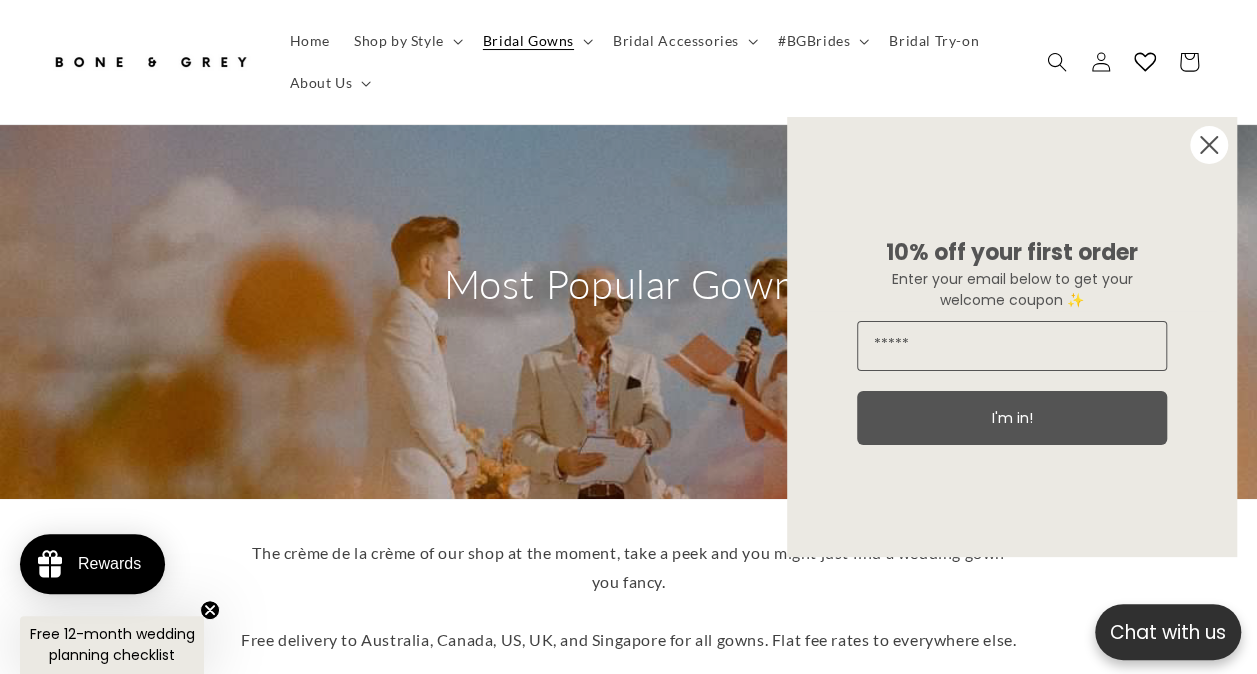 click 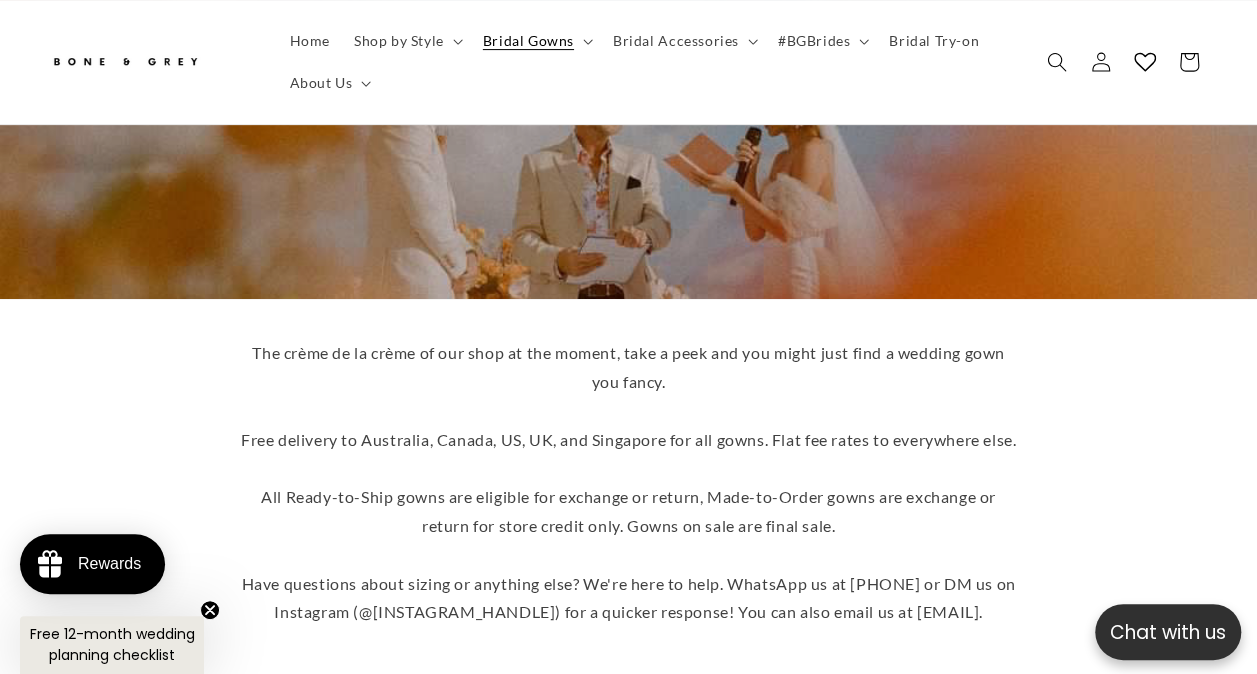 scroll, scrollTop: 368, scrollLeft: 0, axis: vertical 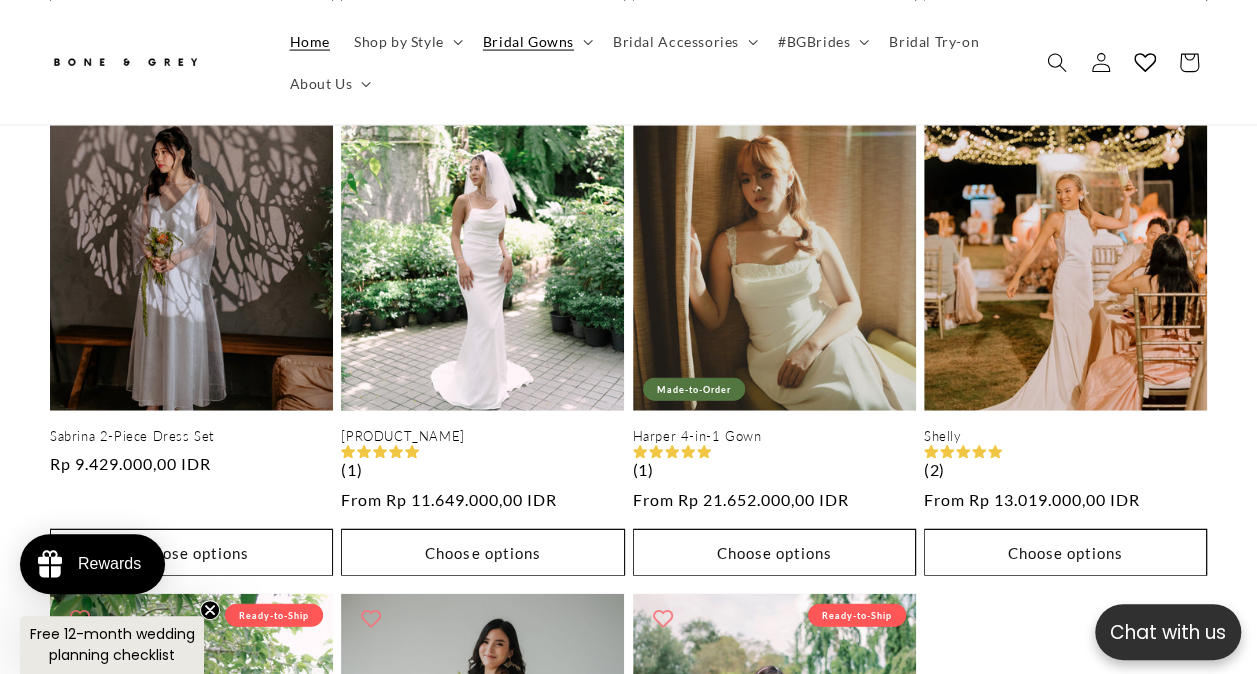 click on "Home" at bounding box center (310, 41) 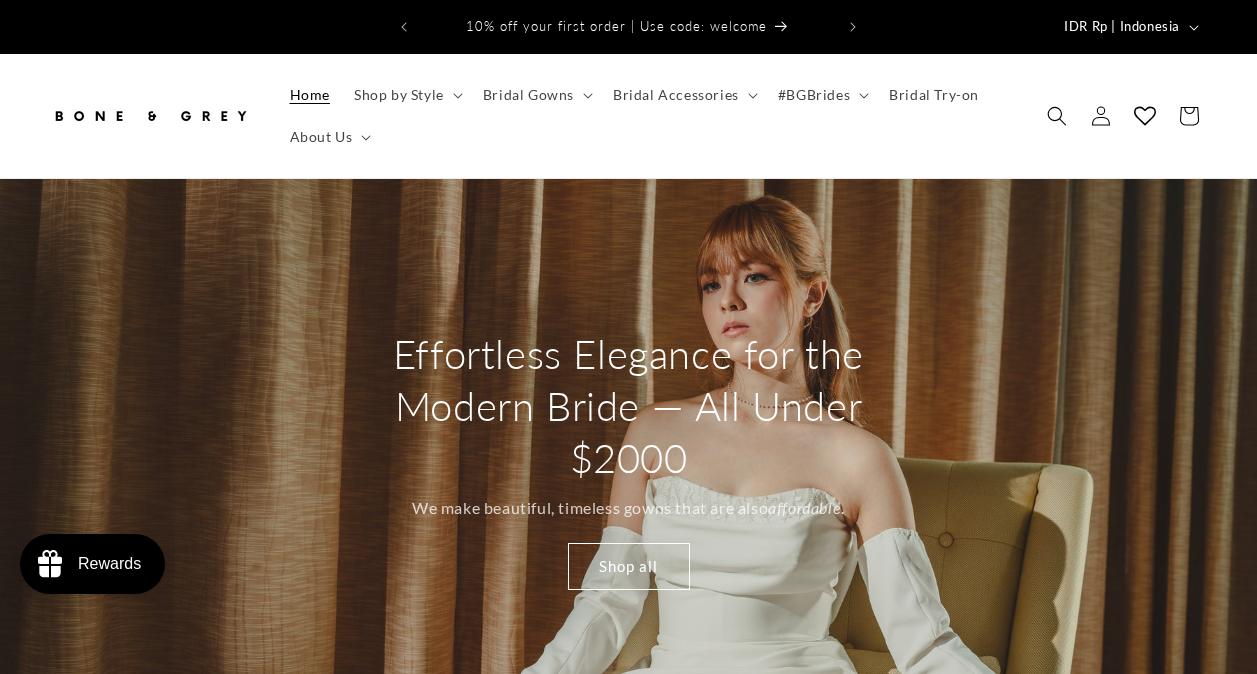 scroll, scrollTop: 0, scrollLeft: 0, axis: both 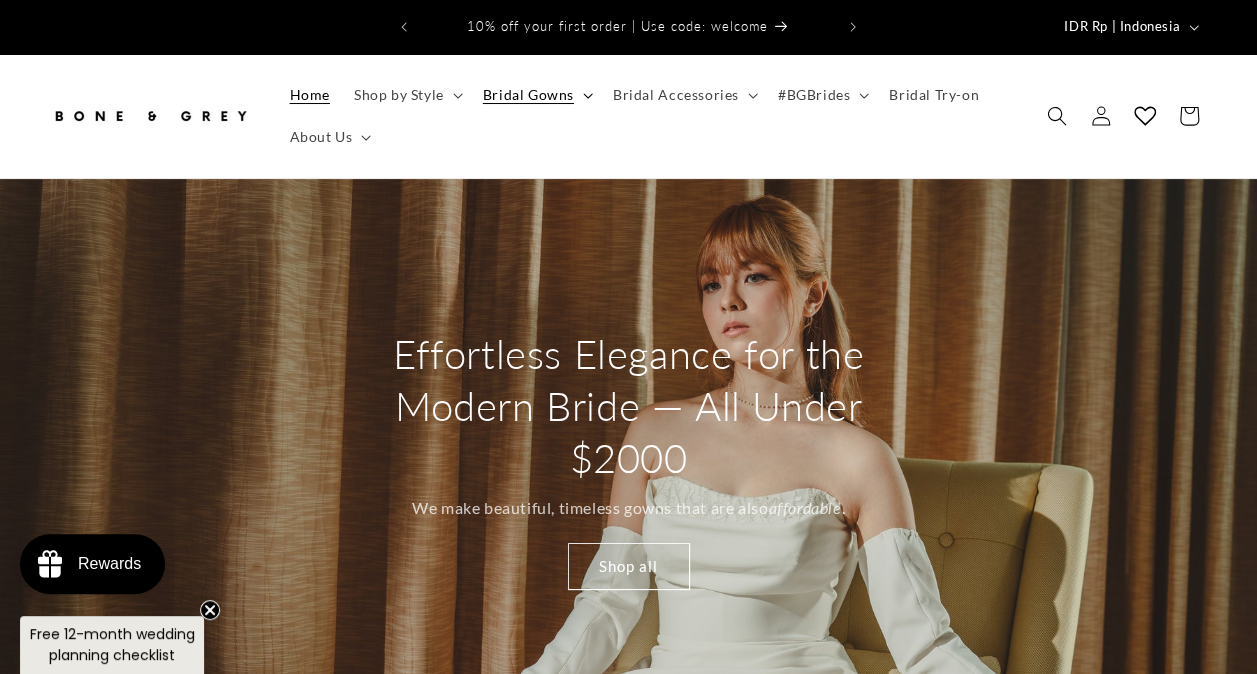 click on "Bridal Gowns" at bounding box center (528, 95) 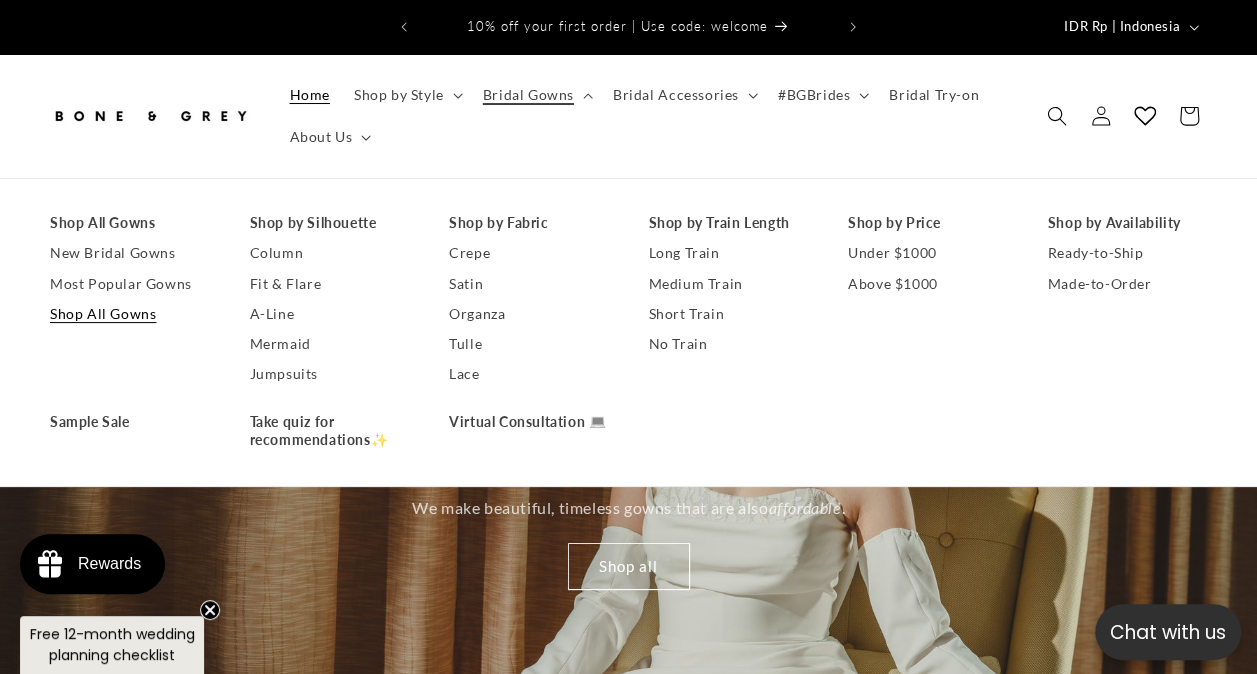 click on "Shop All Gowns" at bounding box center (130, 314) 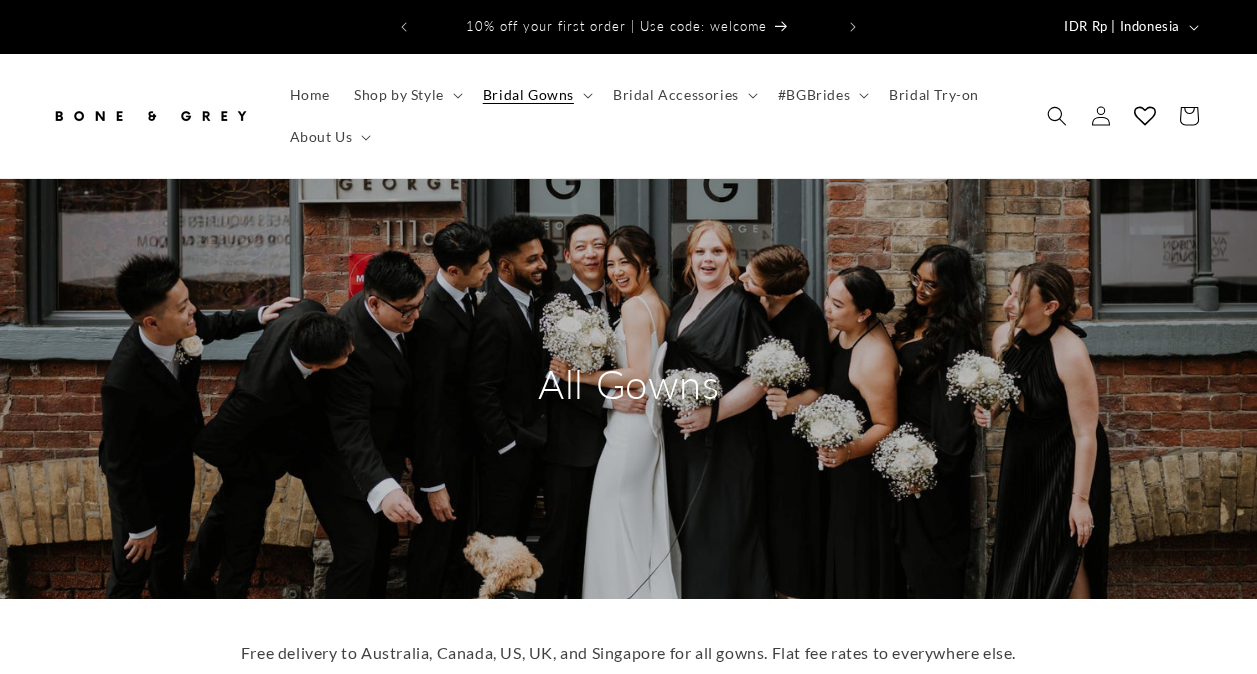 scroll, scrollTop: 0, scrollLeft: 0, axis: both 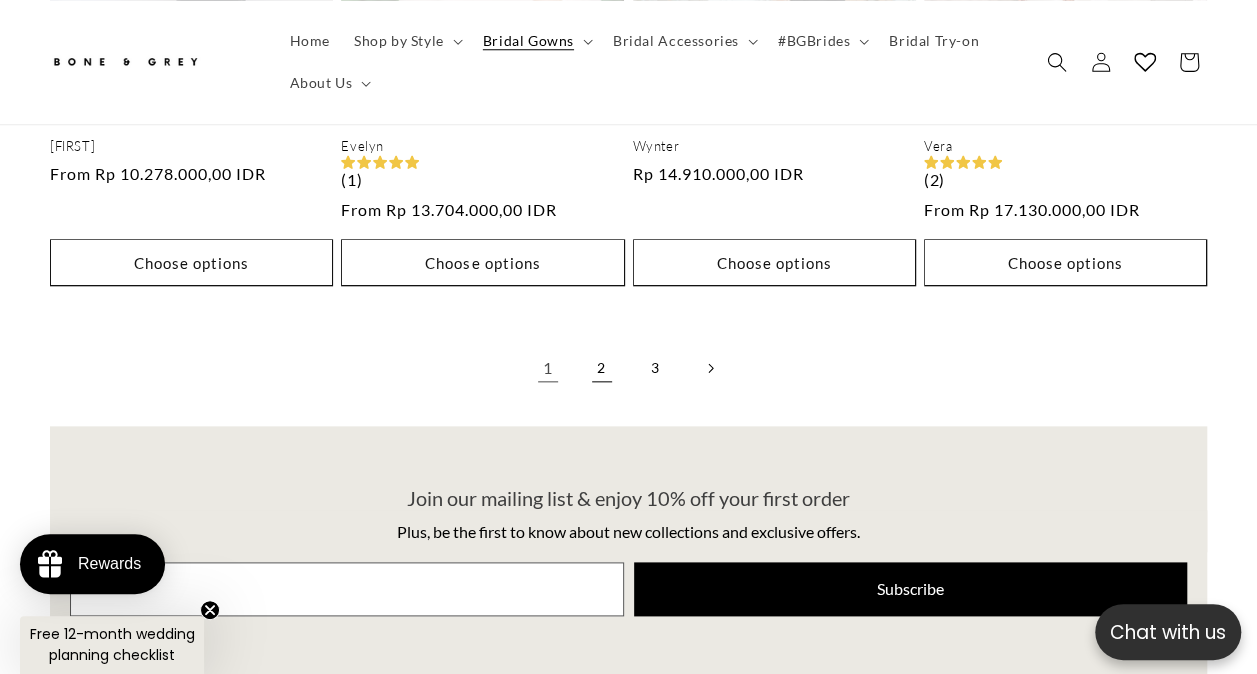 click on "2" at bounding box center (602, 368) 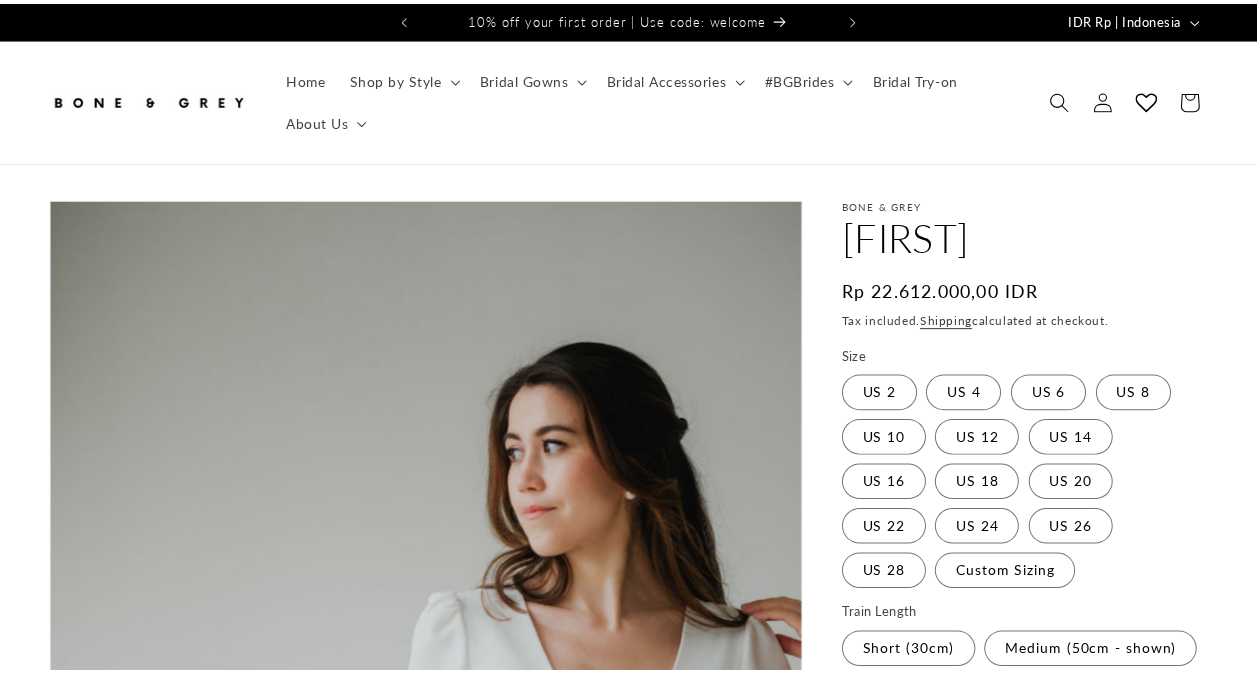 scroll, scrollTop: 0, scrollLeft: 0, axis: both 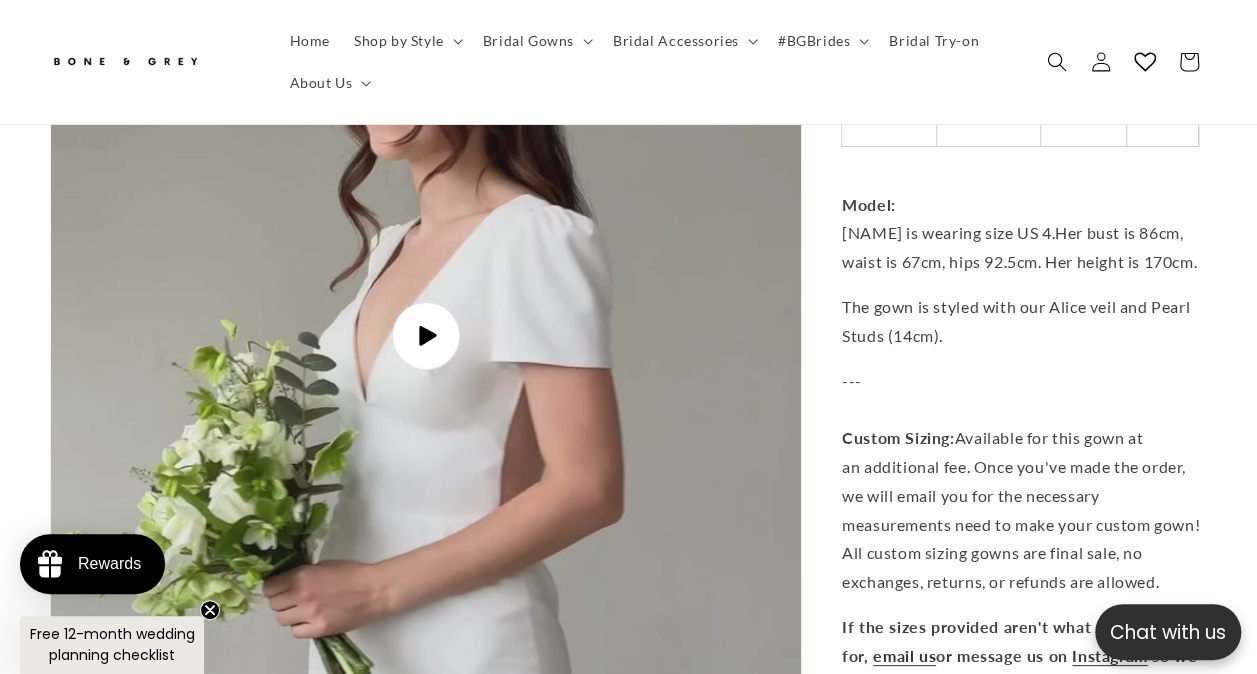 click 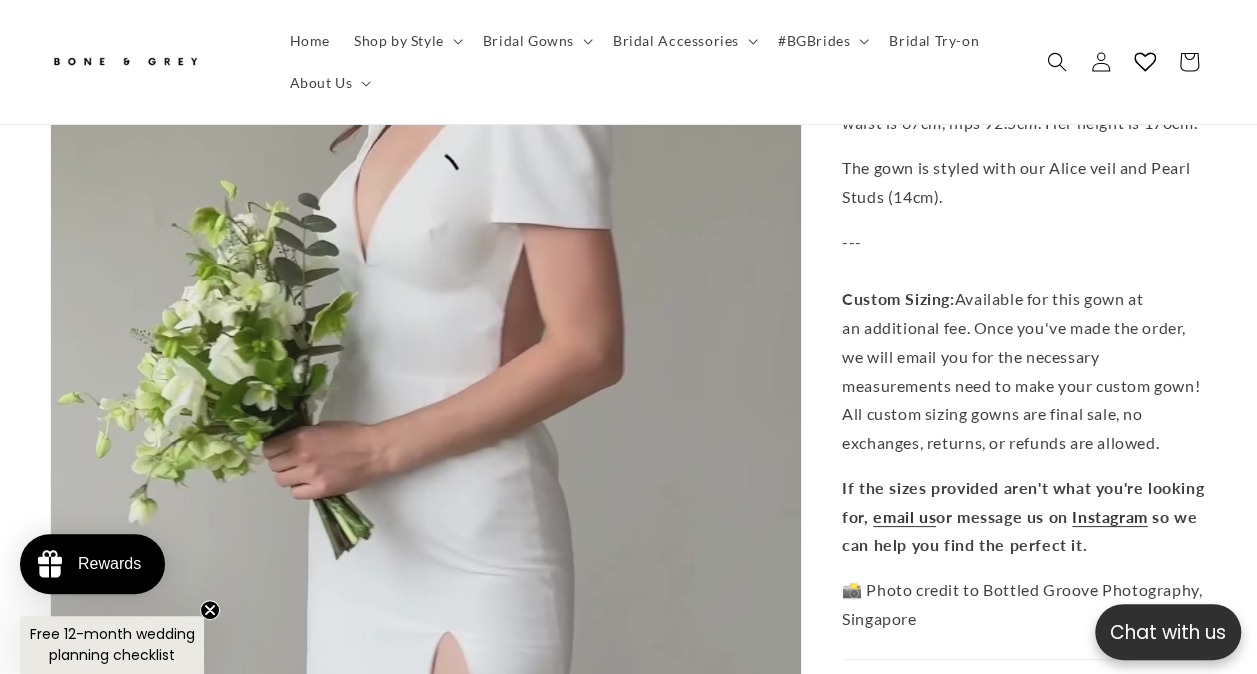 scroll, scrollTop: 3600, scrollLeft: 0, axis: vertical 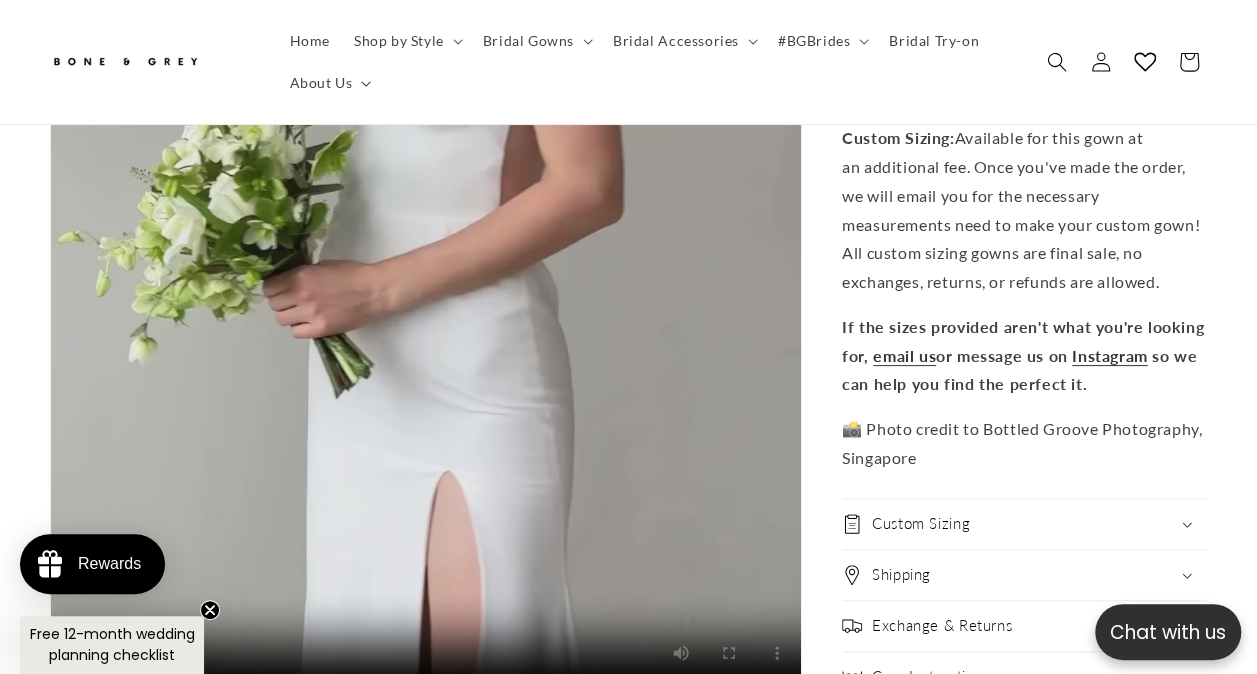 click 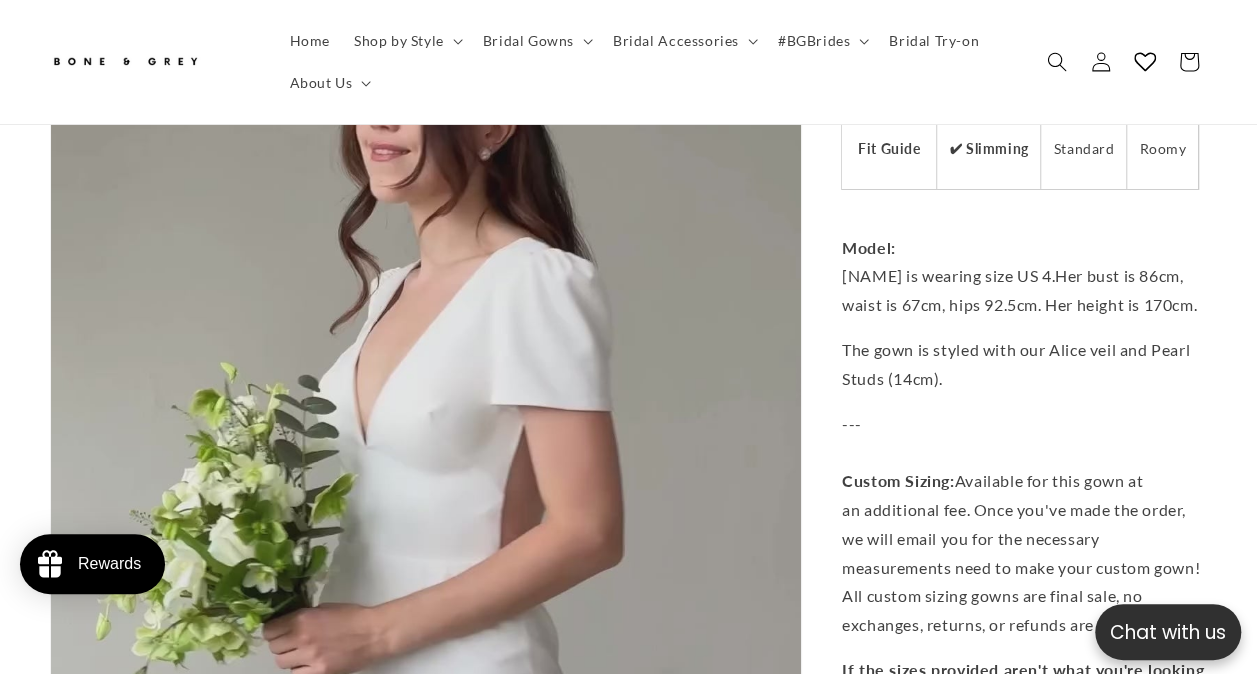 scroll, scrollTop: 3400, scrollLeft: 0, axis: vertical 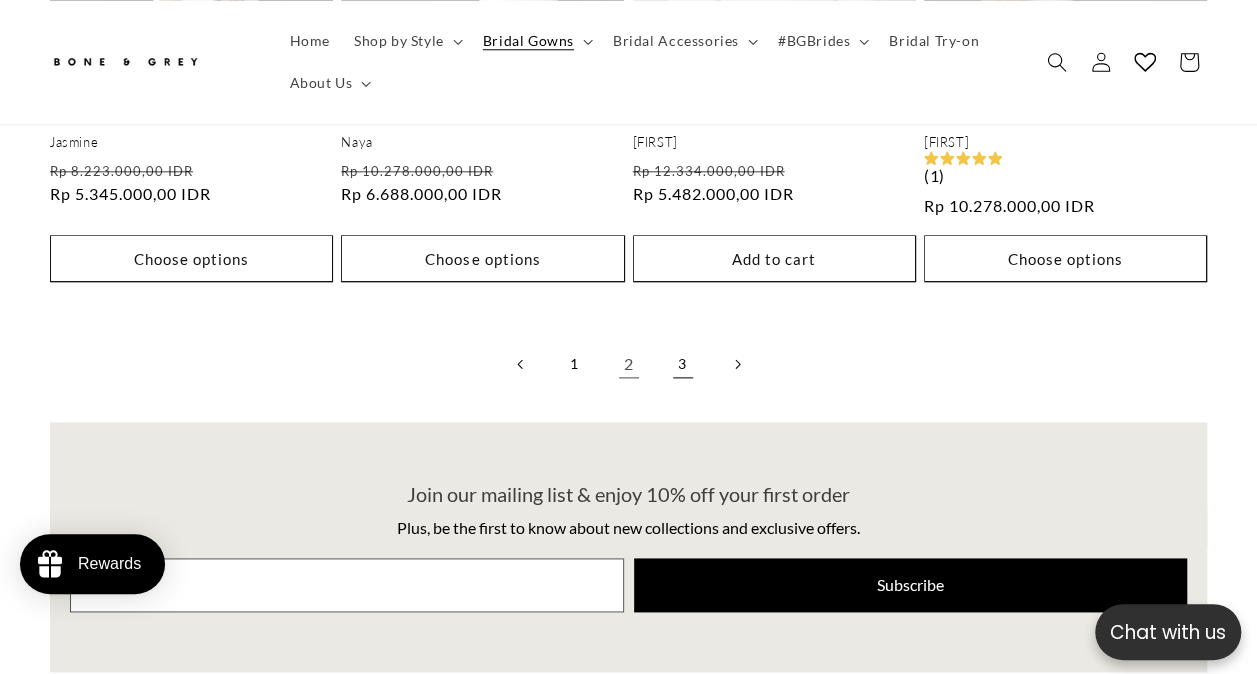 click on "3" at bounding box center [683, 364] 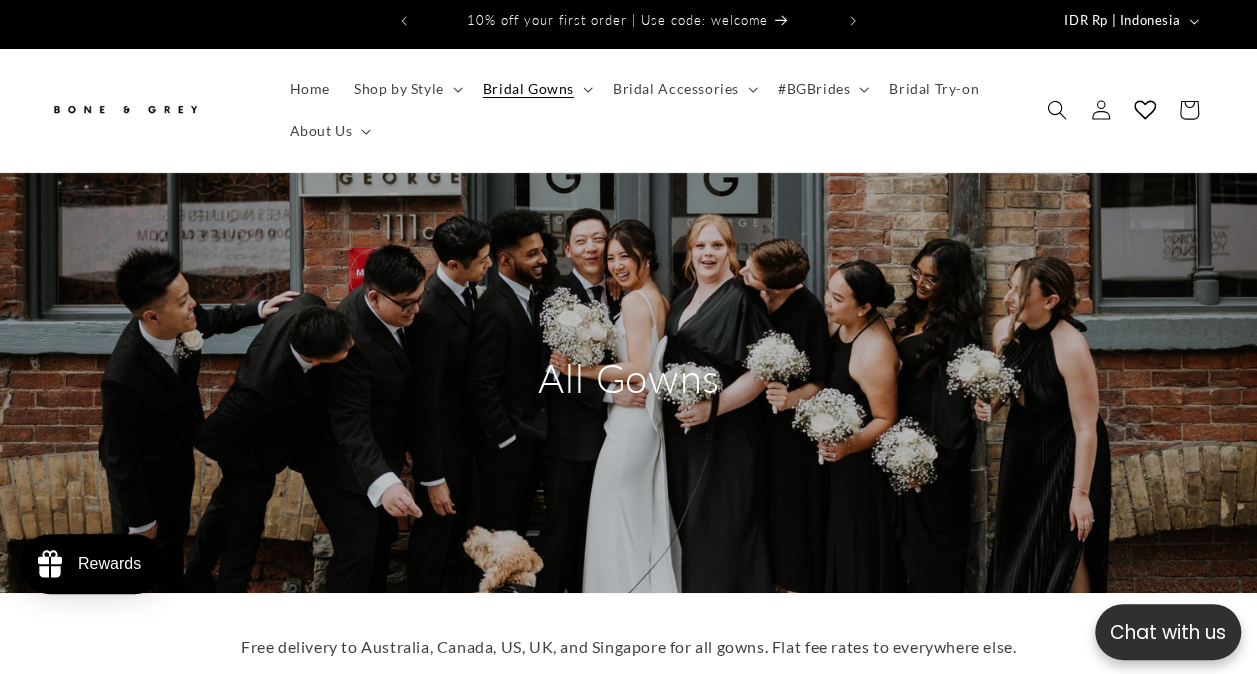 scroll, scrollTop: 800, scrollLeft: 0, axis: vertical 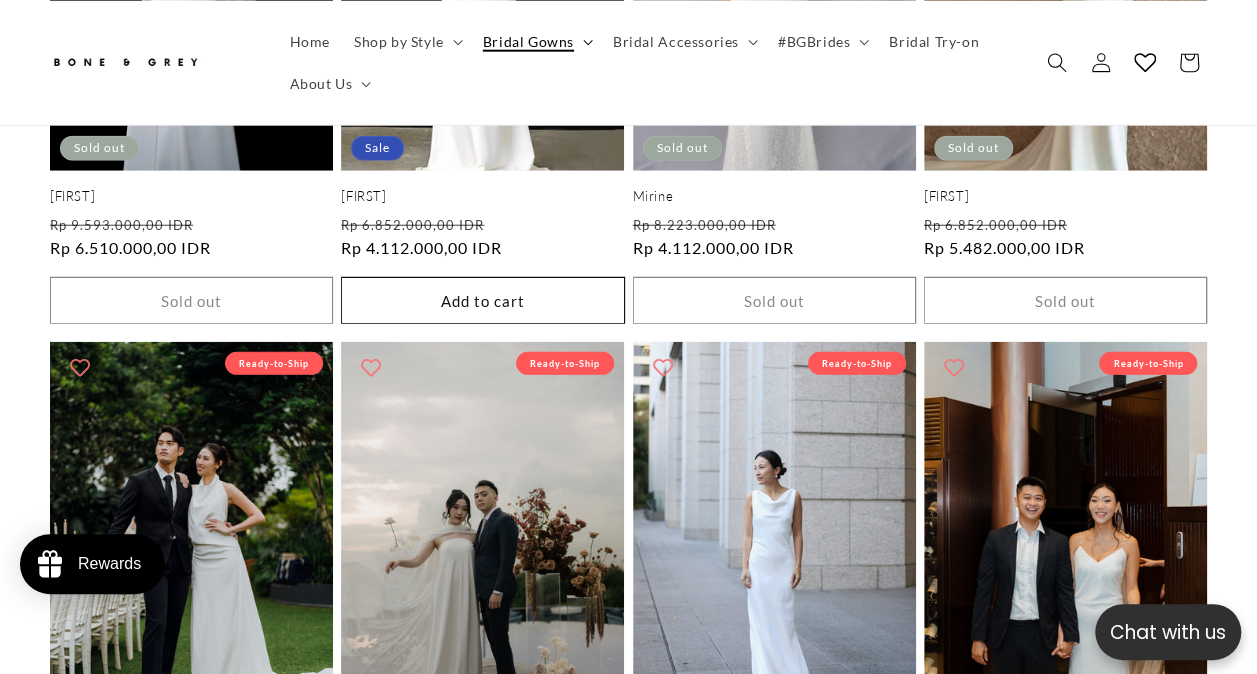 click on "Bridal Gowns" at bounding box center (528, 41) 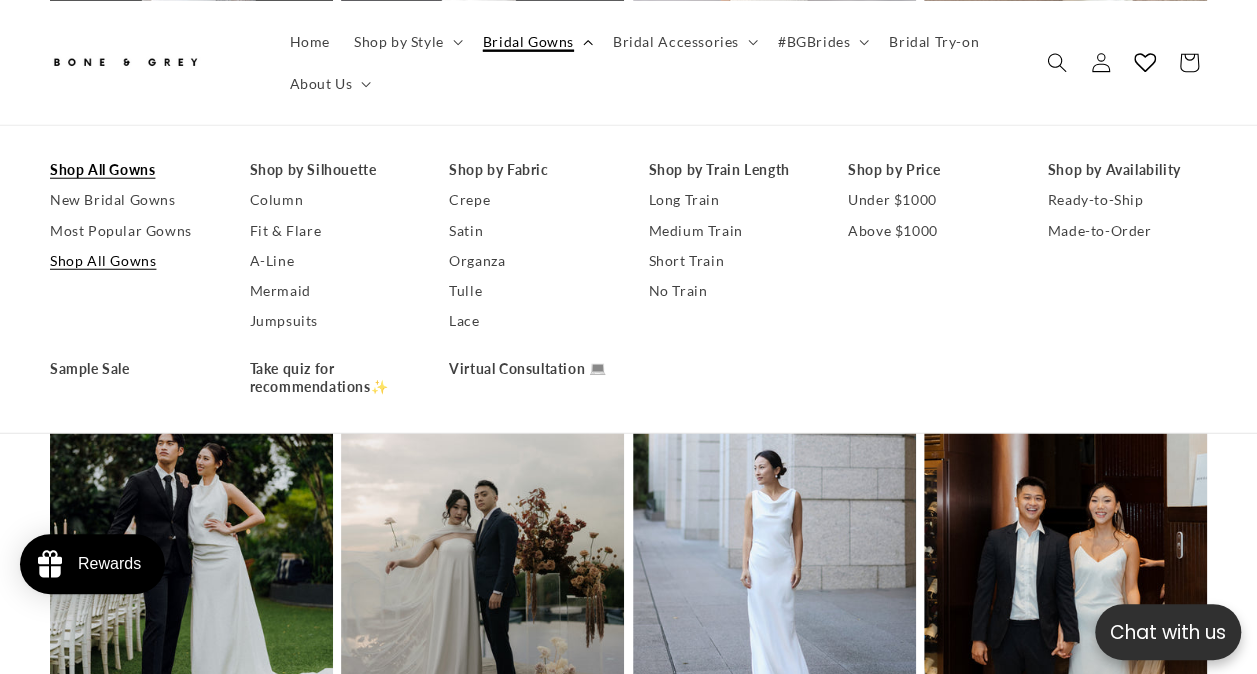 scroll, scrollTop: 0, scrollLeft: 825, axis: horizontal 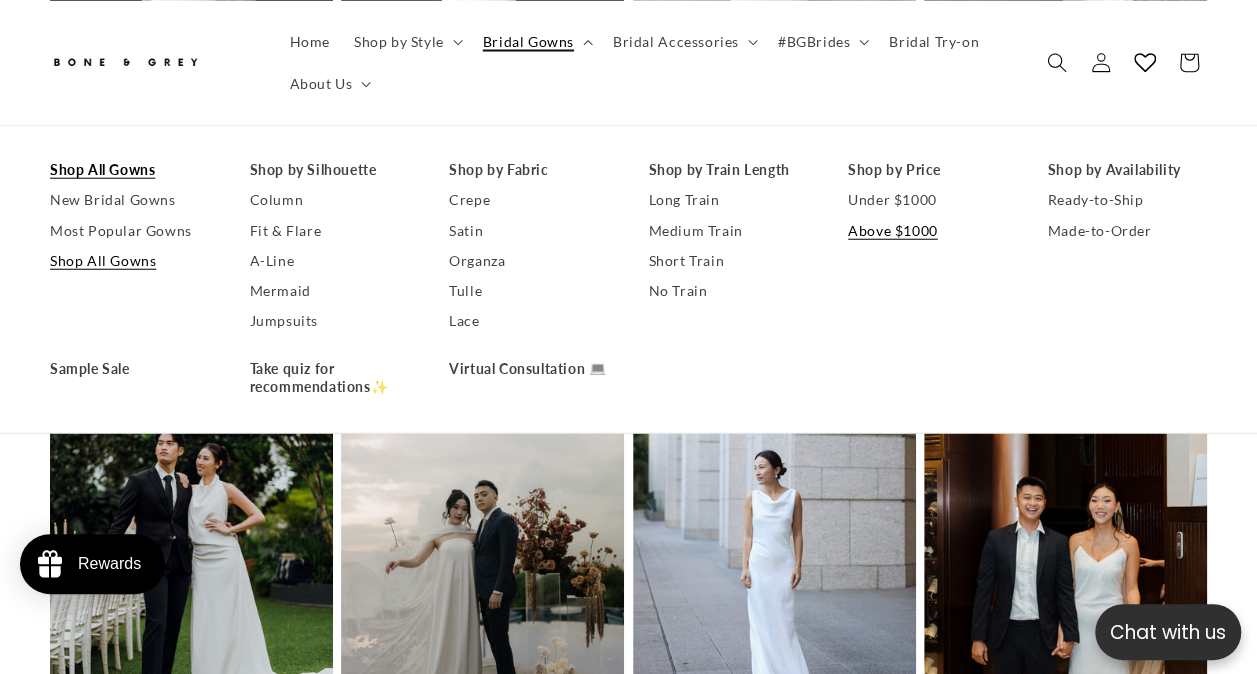 click on "Above $1000" at bounding box center [928, 230] 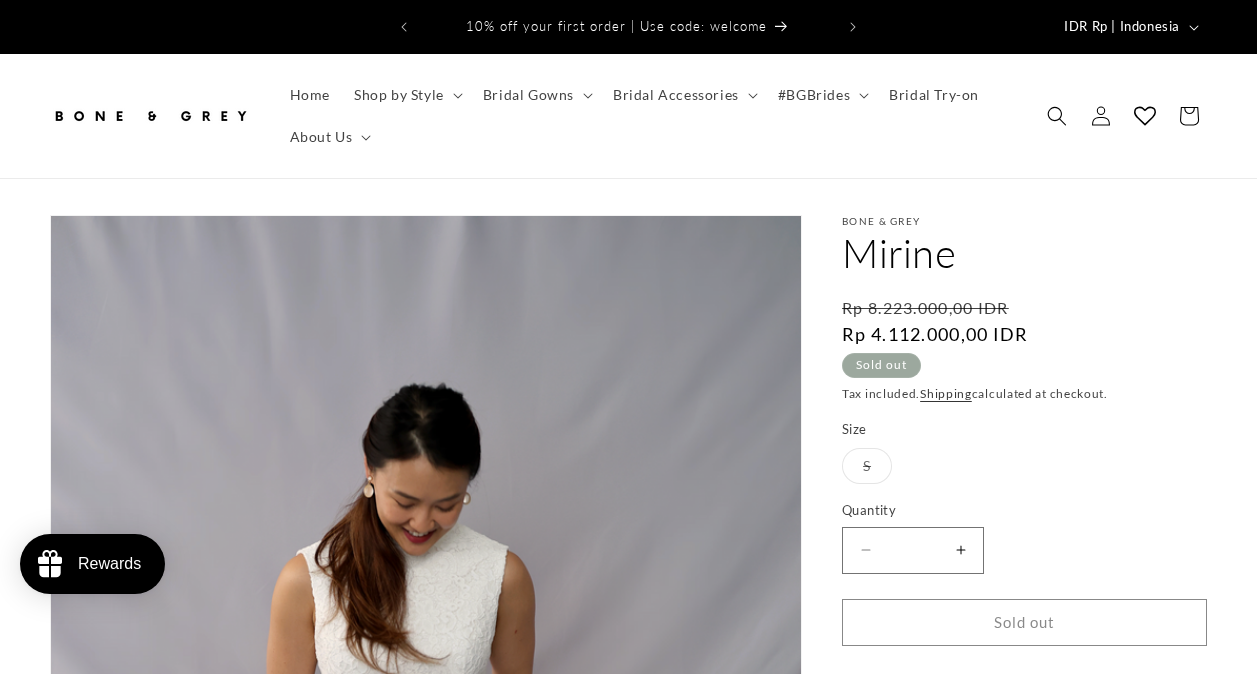 scroll, scrollTop: 0, scrollLeft: 0, axis: both 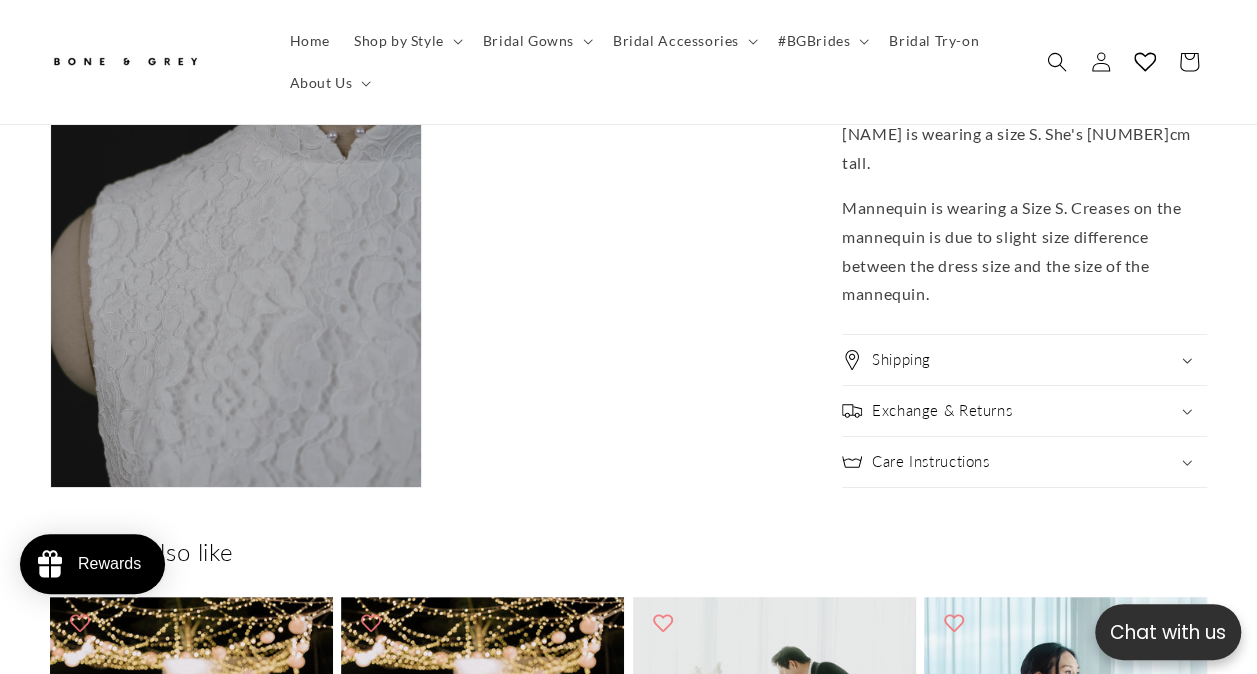 click on "Exchange & Returns" at bounding box center [1024, 411] 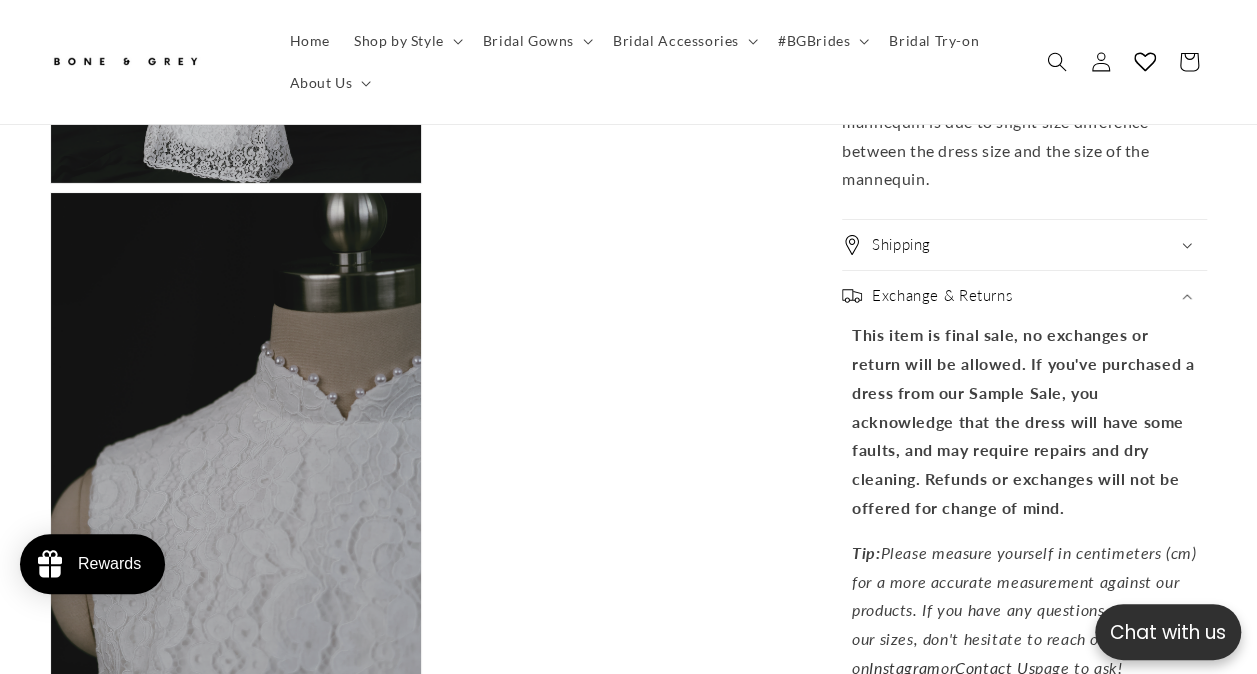 scroll, scrollTop: 3400, scrollLeft: 0, axis: vertical 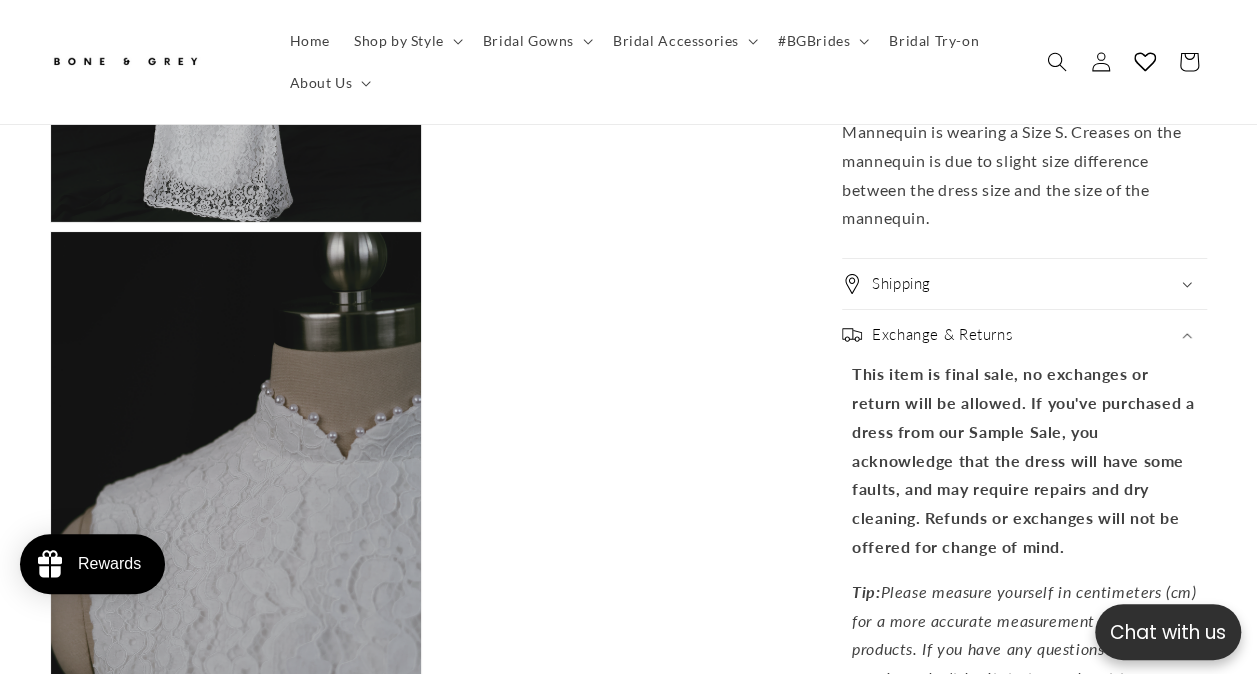 click on "Exchange & Returns" at bounding box center [1024, 335] 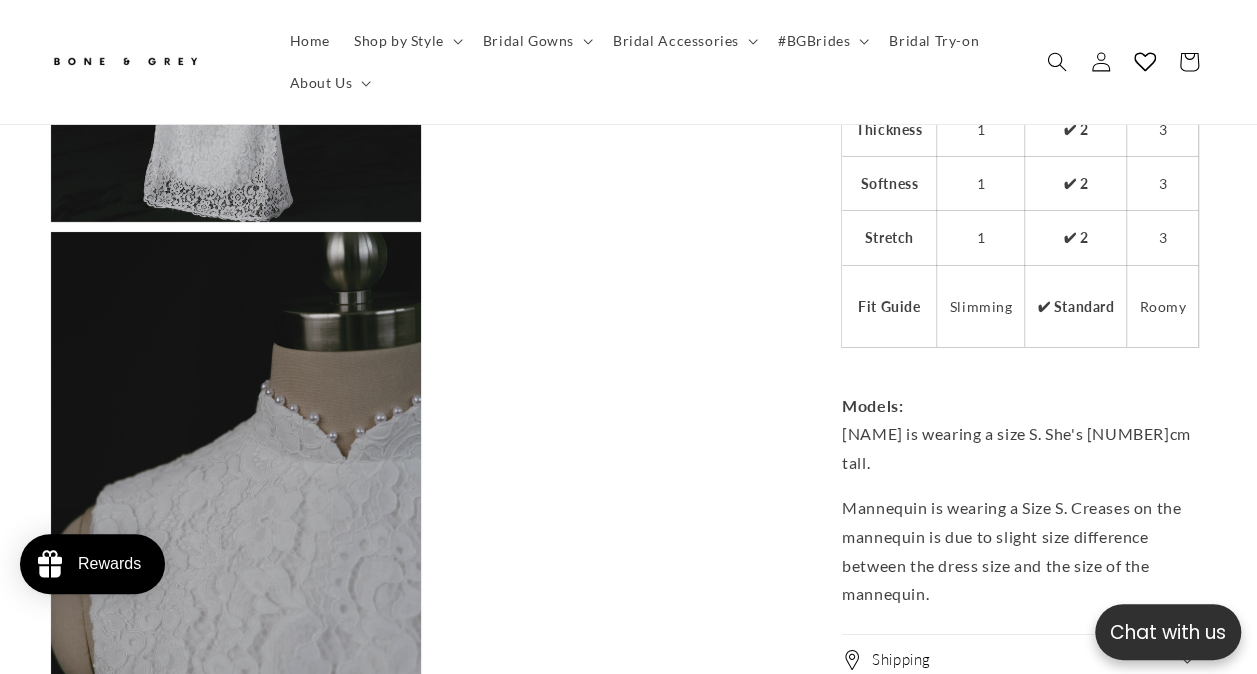 scroll, scrollTop: 3700, scrollLeft: 0, axis: vertical 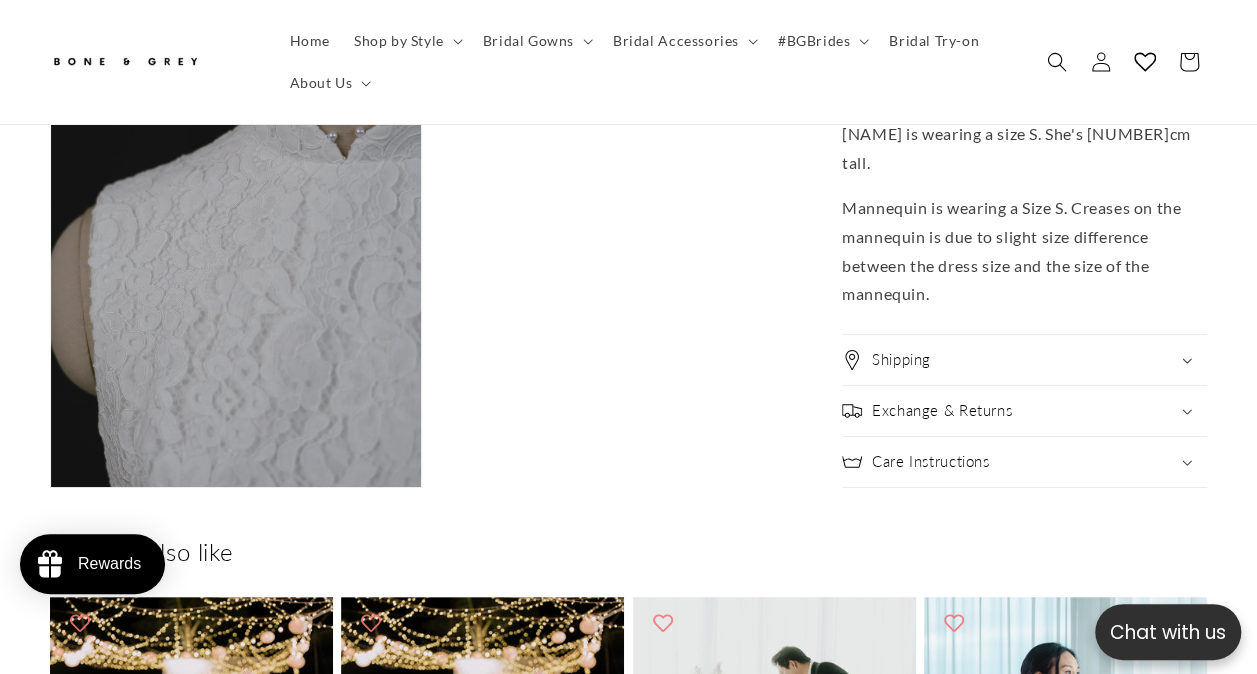 click on "Care Instructions" at bounding box center (1024, 462) 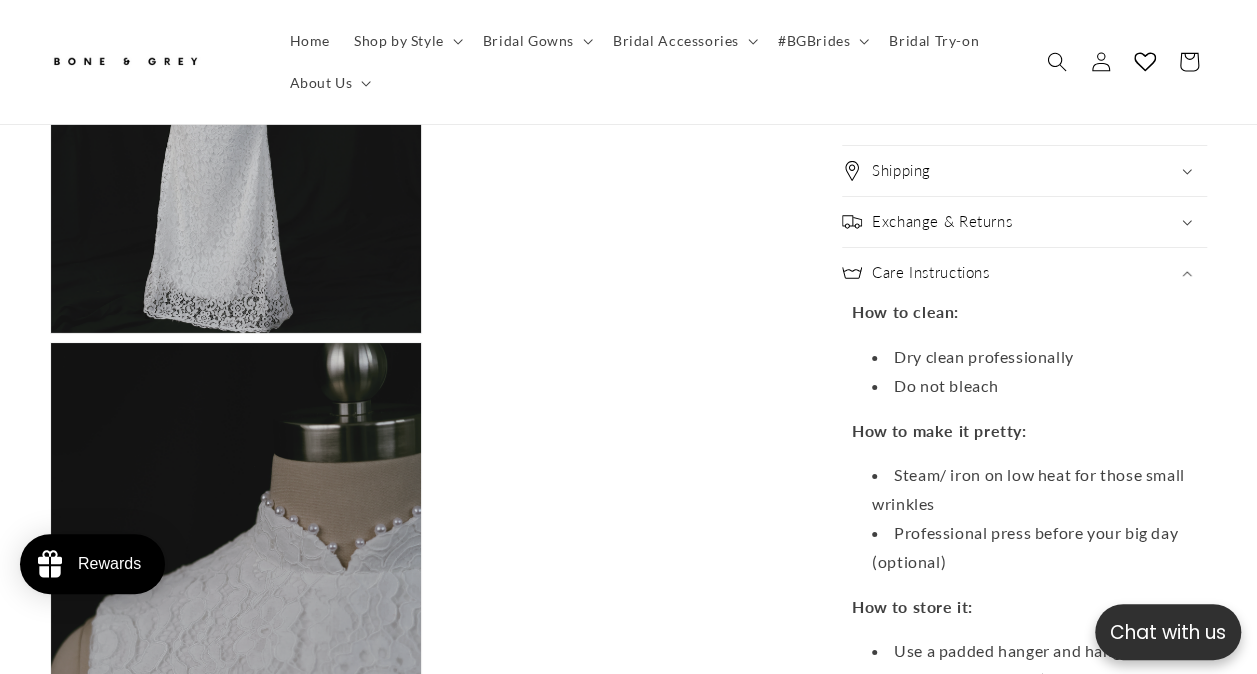 scroll, scrollTop: 3200, scrollLeft: 0, axis: vertical 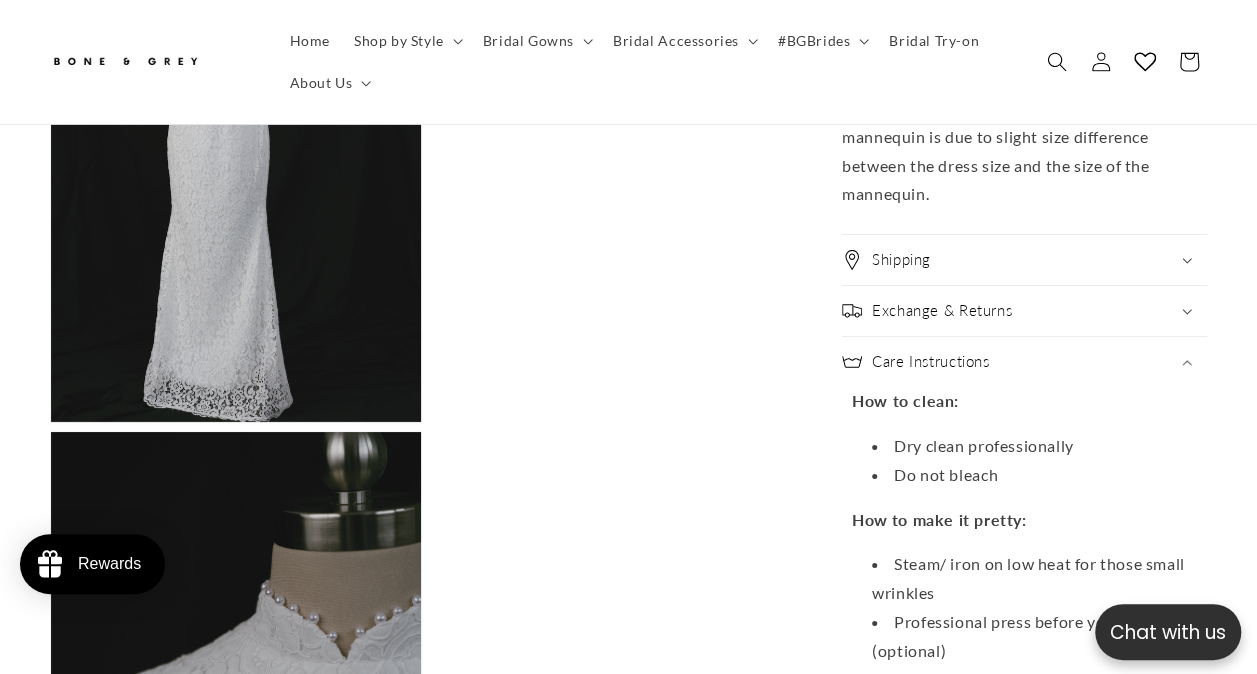 click on "Care Instructions" at bounding box center [1024, 362] 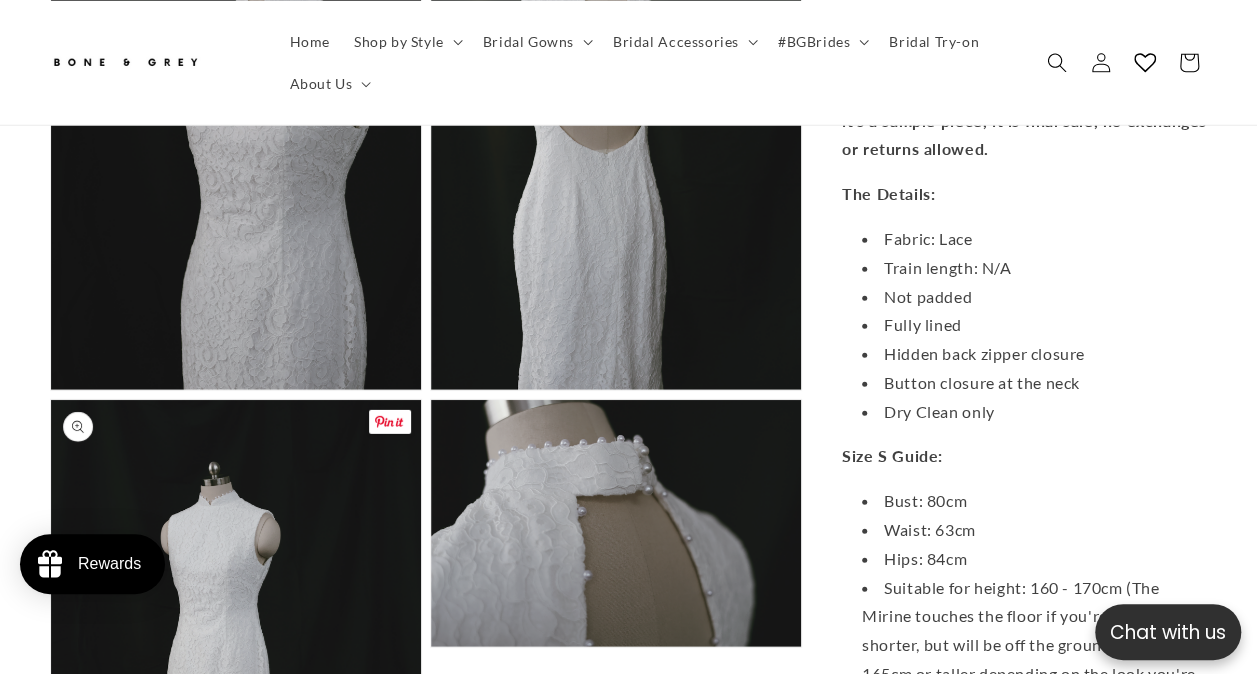 scroll, scrollTop: 2500, scrollLeft: 0, axis: vertical 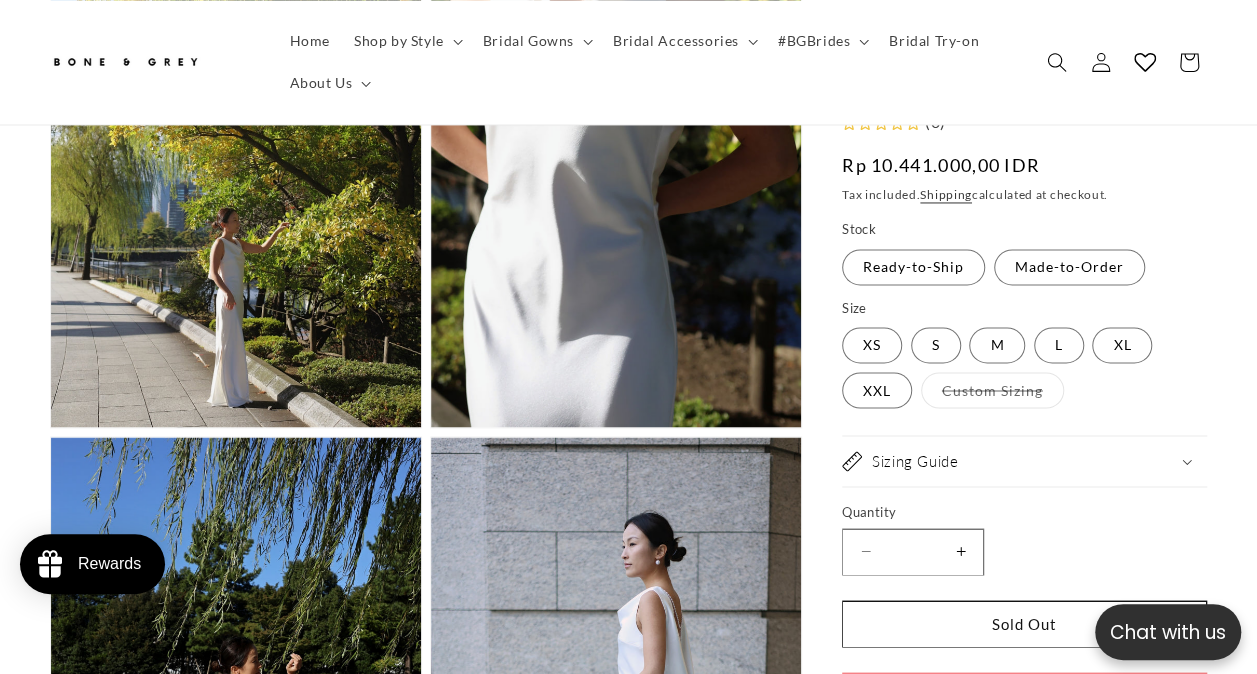 click on "Sizing Guide" at bounding box center (915, 462) 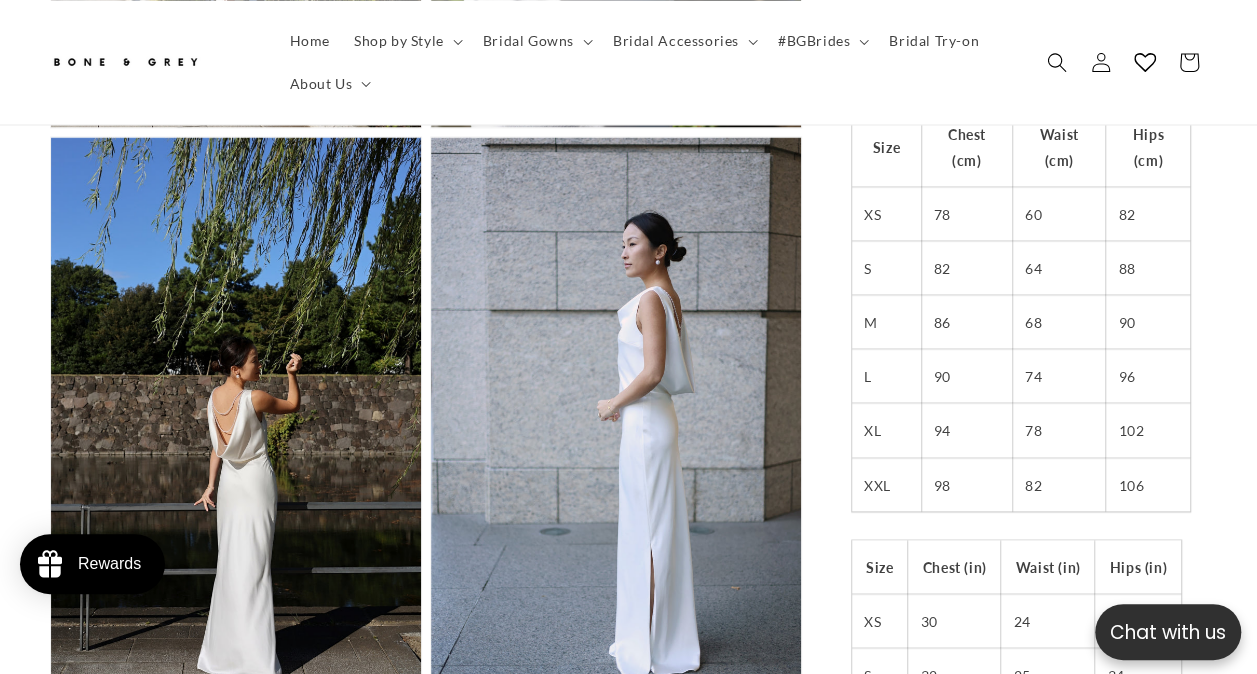 scroll, scrollTop: 1700, scrollLeft: 0, axis: vertical 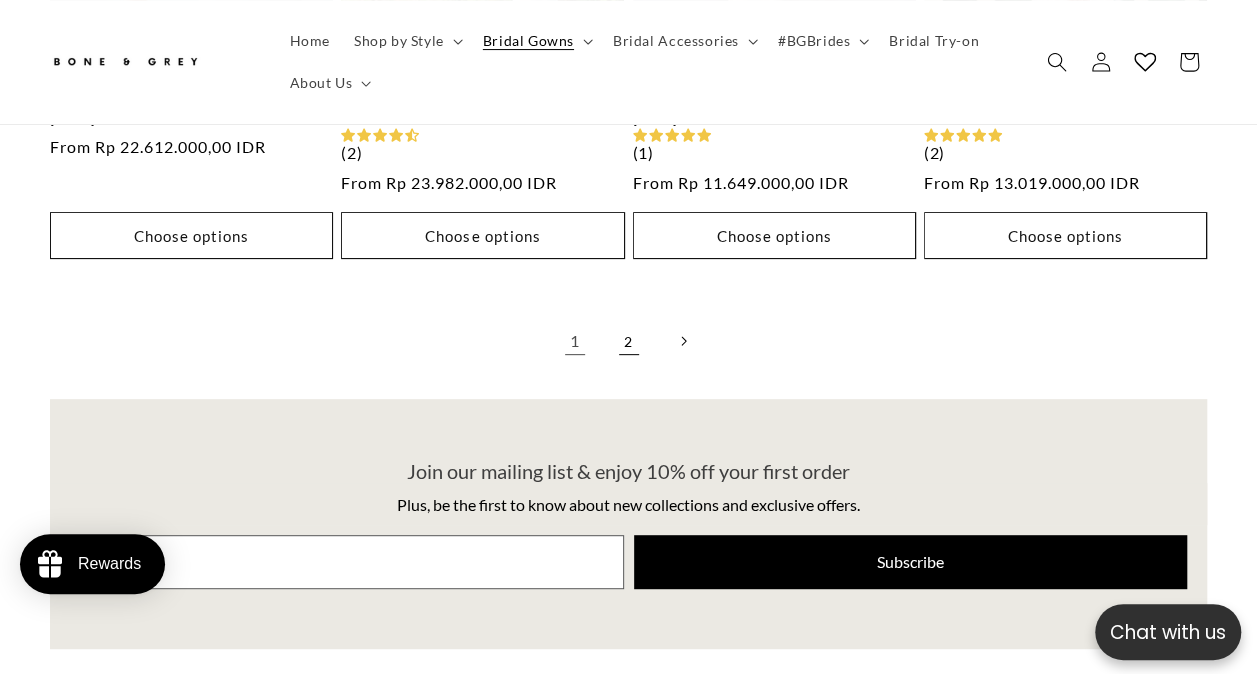 click on "2" at bounding box center [629, 341] 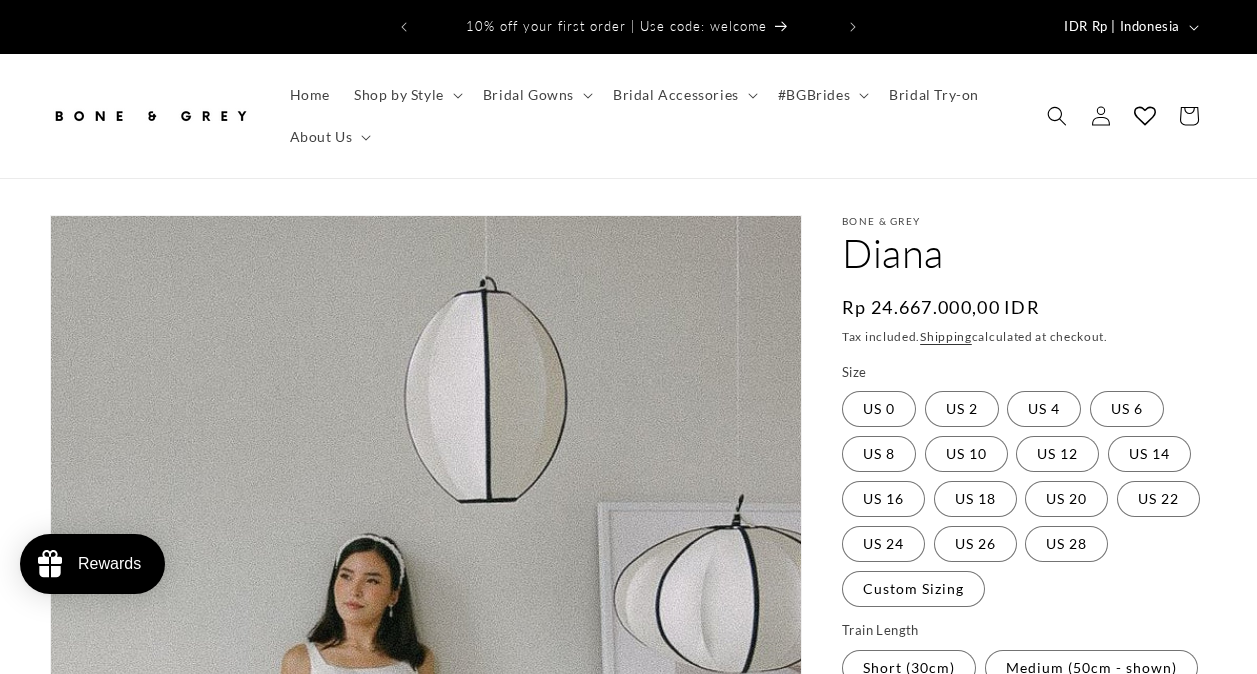 scroll, scrollTop: 0, scrollLeft: 0, axis: both 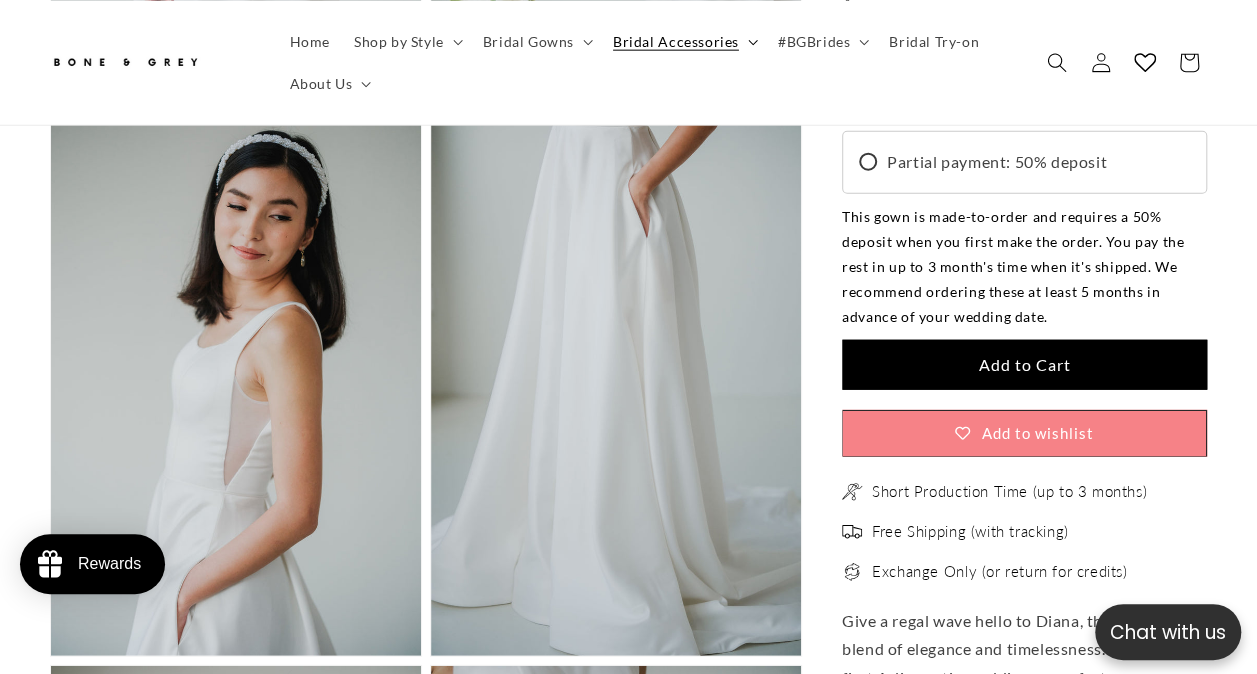 click on "Bridal Accessories" at bounding box center (676, 41) 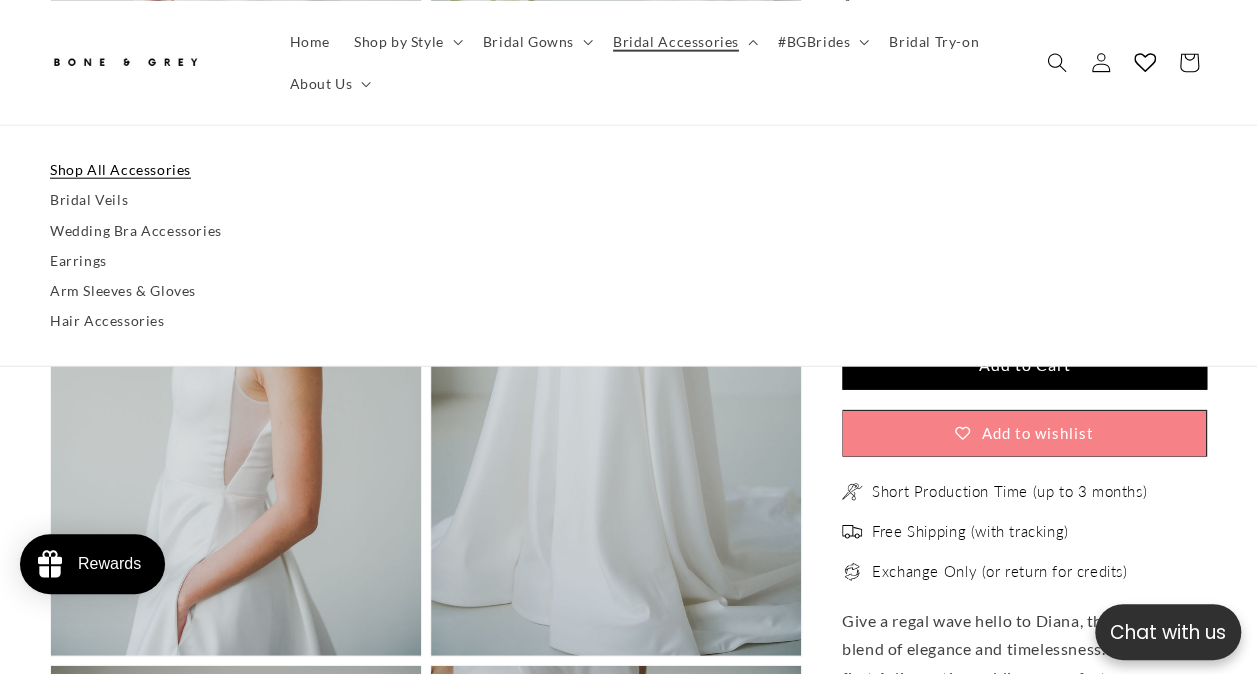 click on "Shop All Accessories" at bounding box center [628, 169] 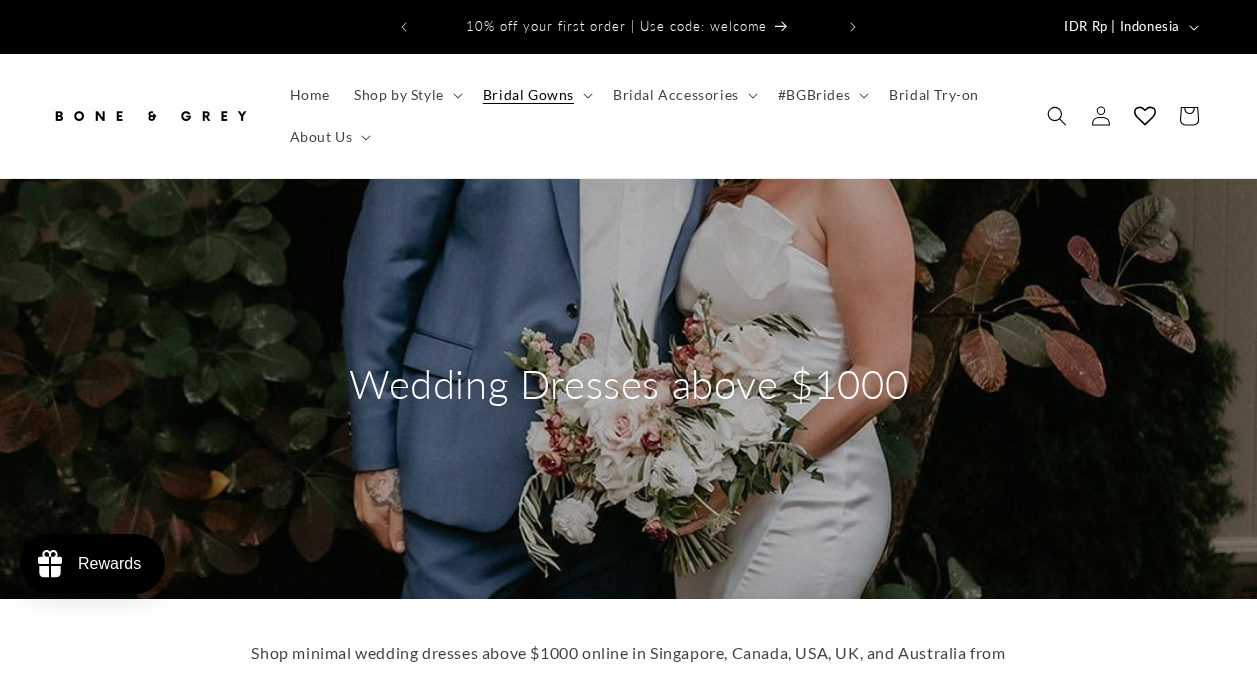 scroll, scrollTop: 0, scrollLeft: 0, axis: both 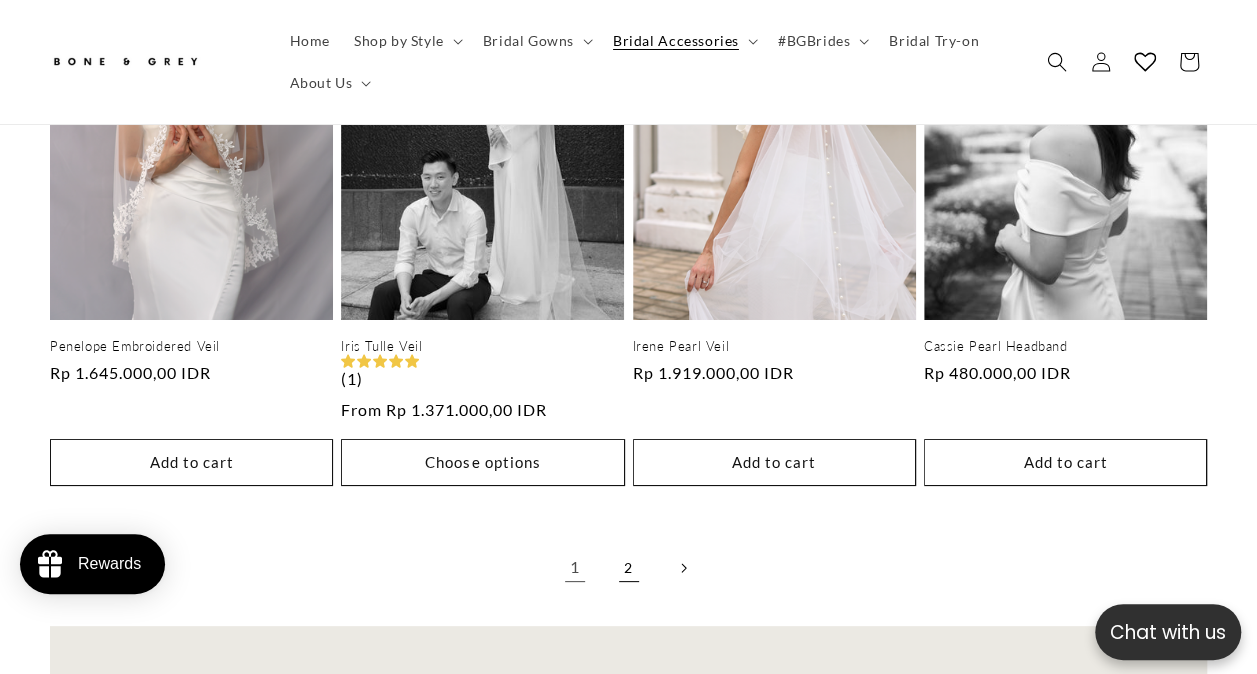 click on "2" at bounding box center [629, 568] 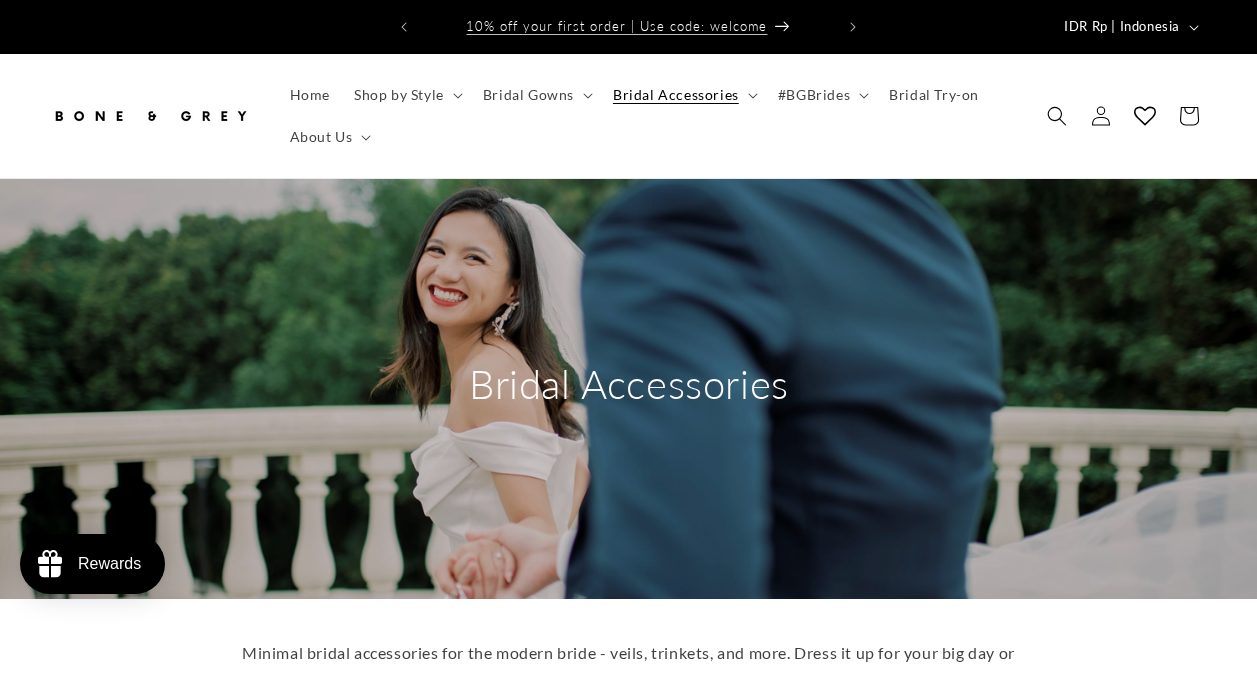 scroll, scrollTop: 0, scrollLeft: 0, axis: both 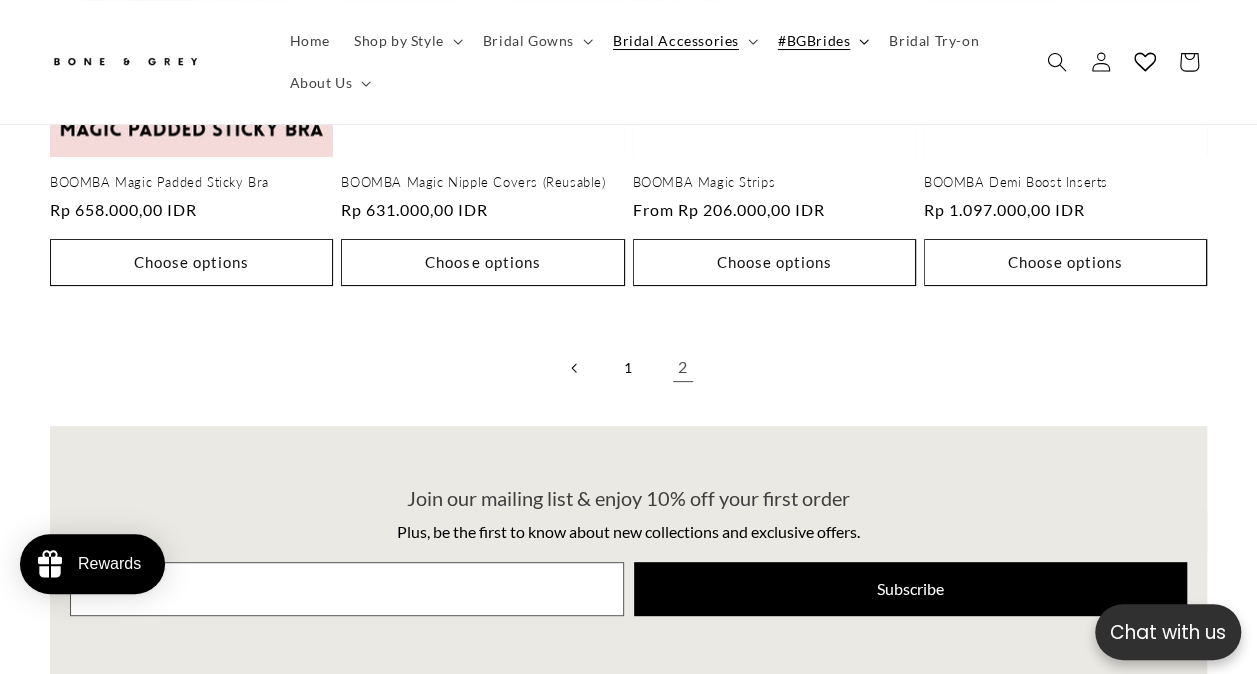 click on "#BGBrides" at bounding box center (814, 41) 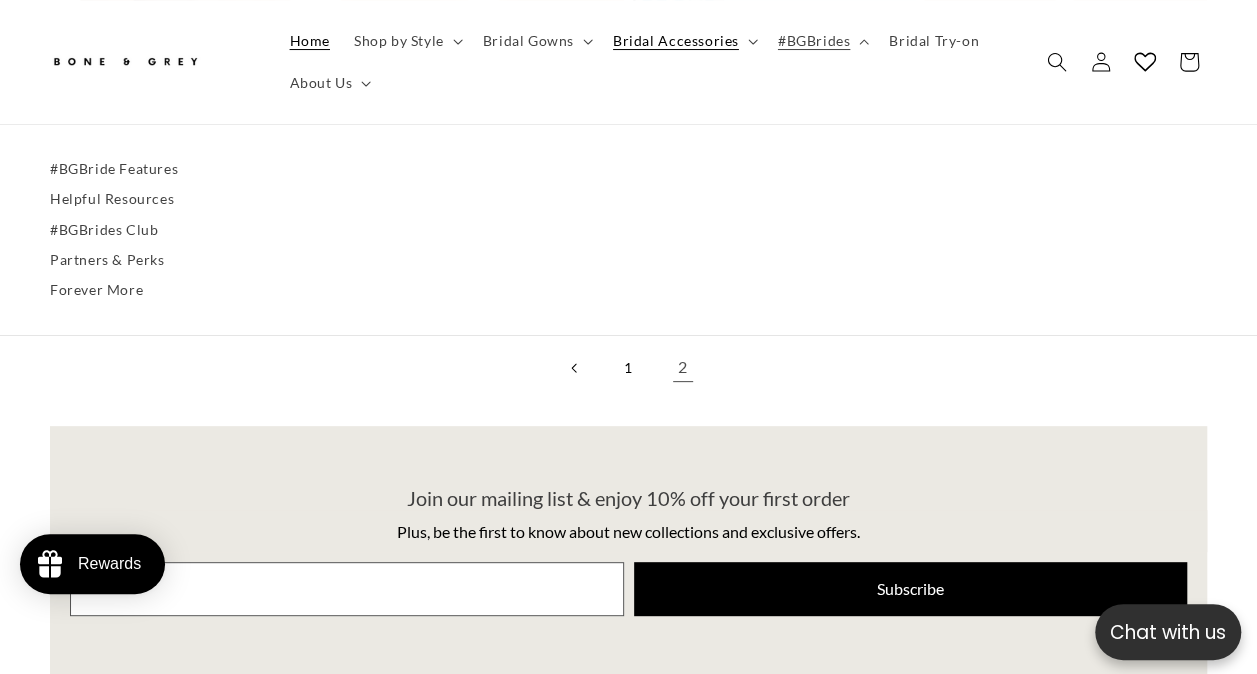 scroll, scrollTop: 0, scrollLeft: 412, axis: horizontal 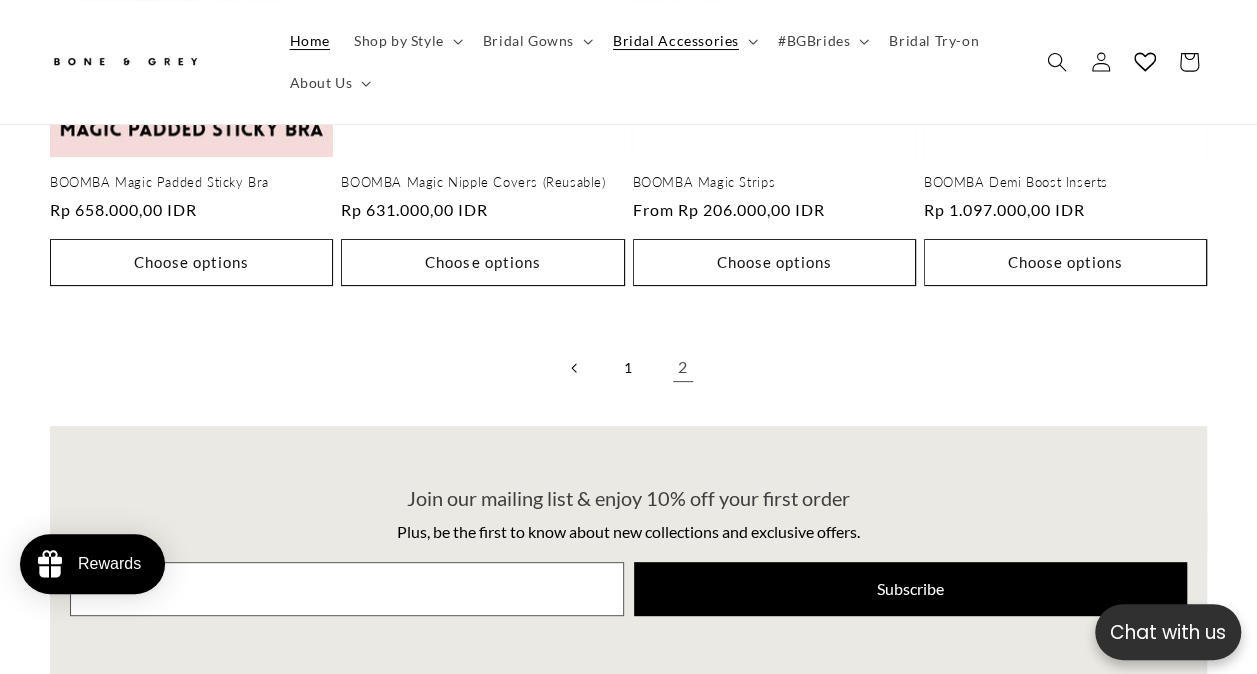 click on "Home" at bounding box center (310, 41) 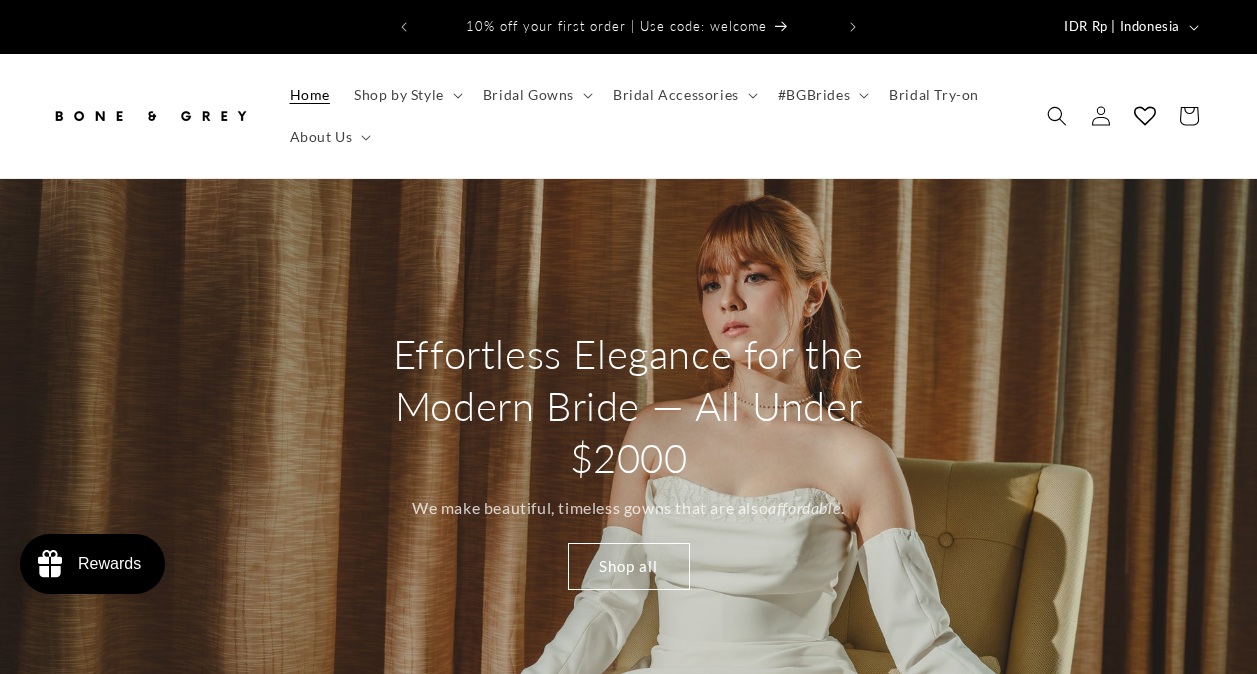 scroll, scrollTop: 0, scrollLeft: 0, axis: both 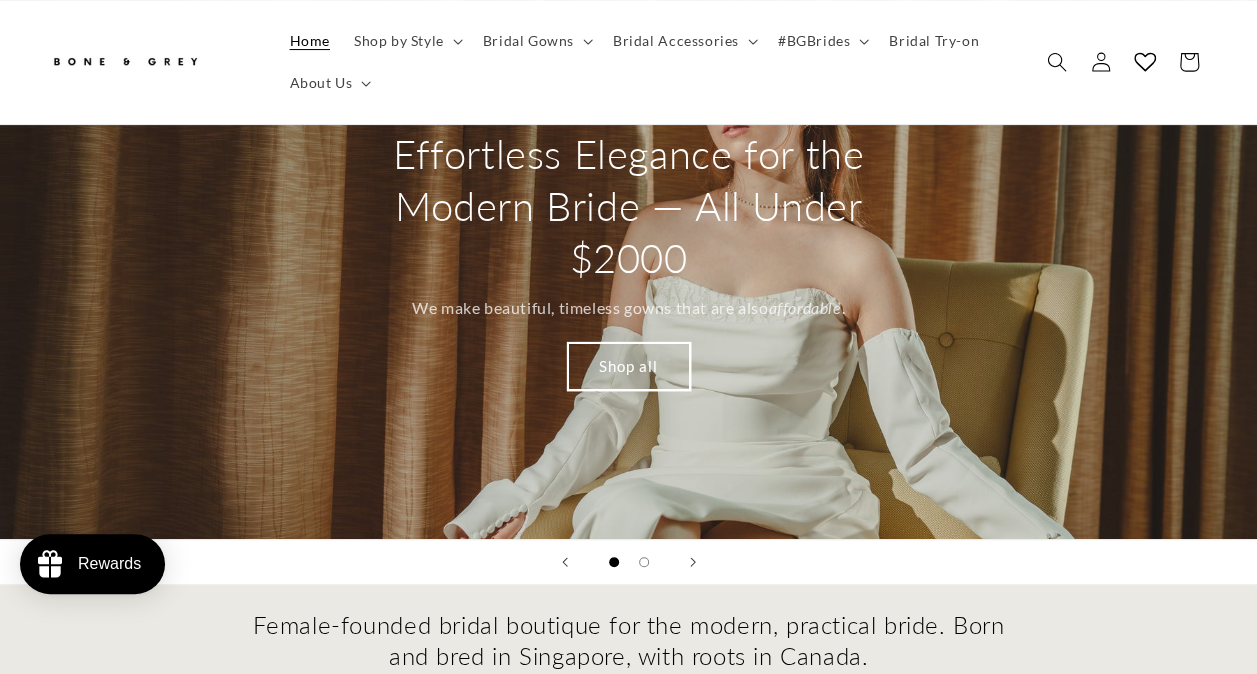 click on "Shop all" at bounding box center (629, 366) 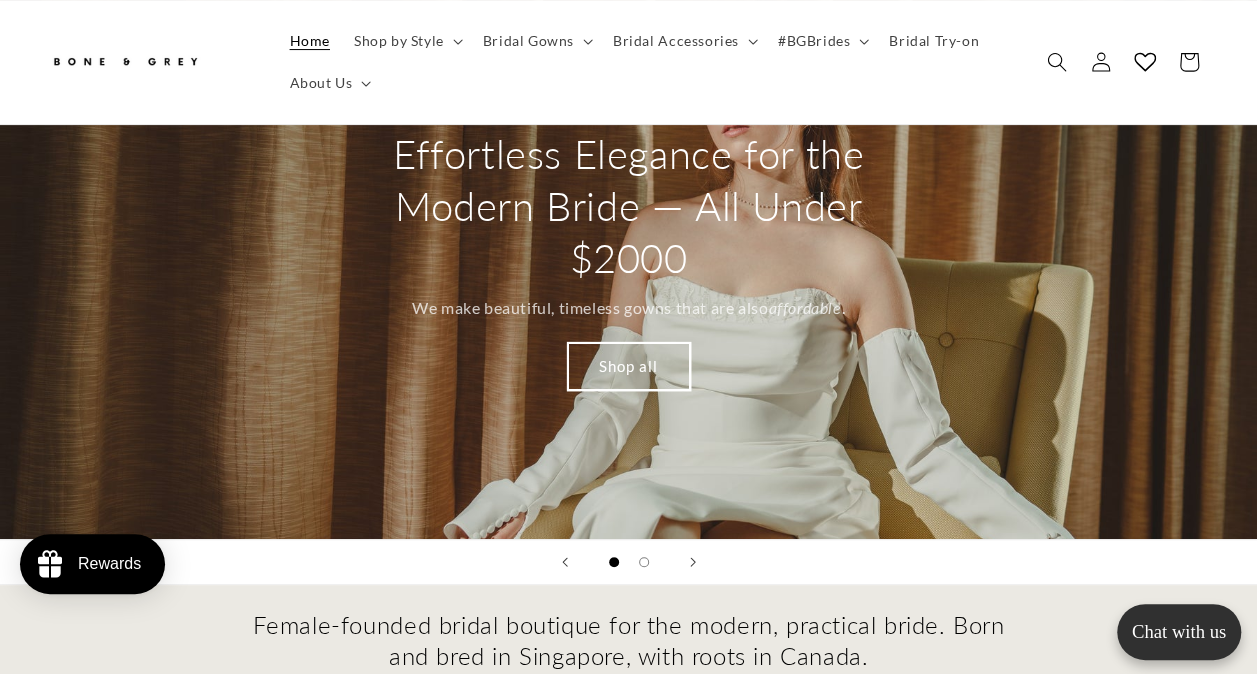 scroll, scrollTop: 0, scrollLeft: 412, axis: horizontal 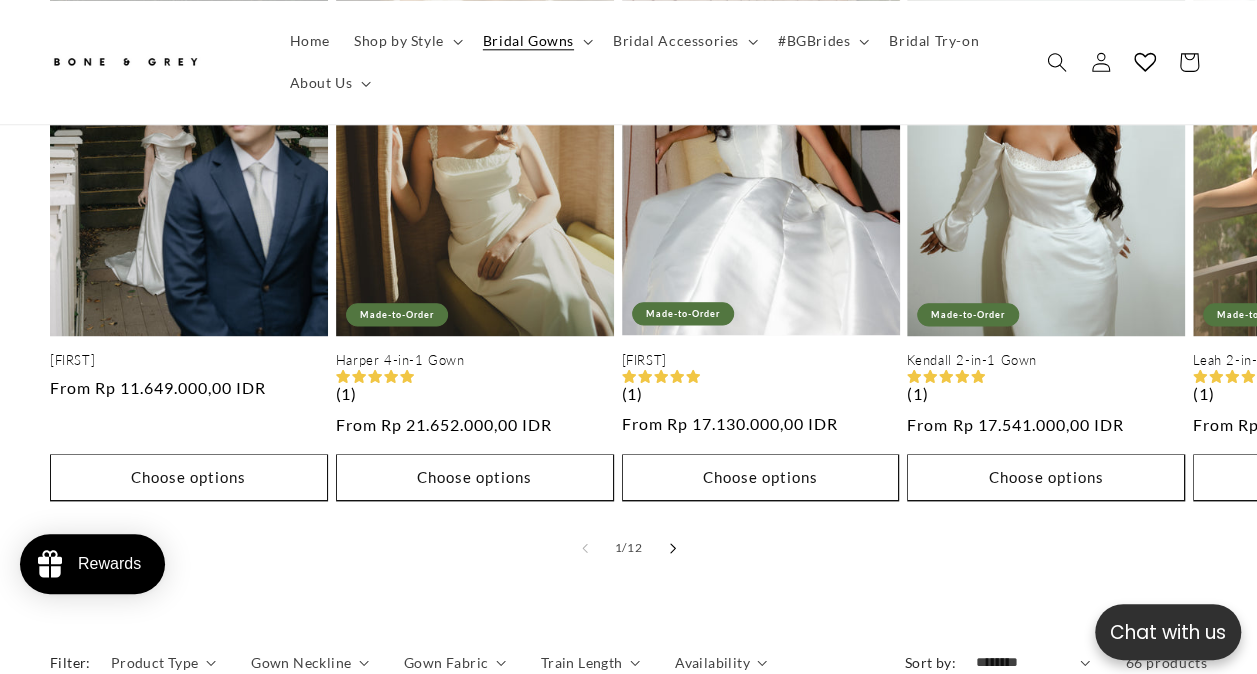 click at bounding box center (673, 548) 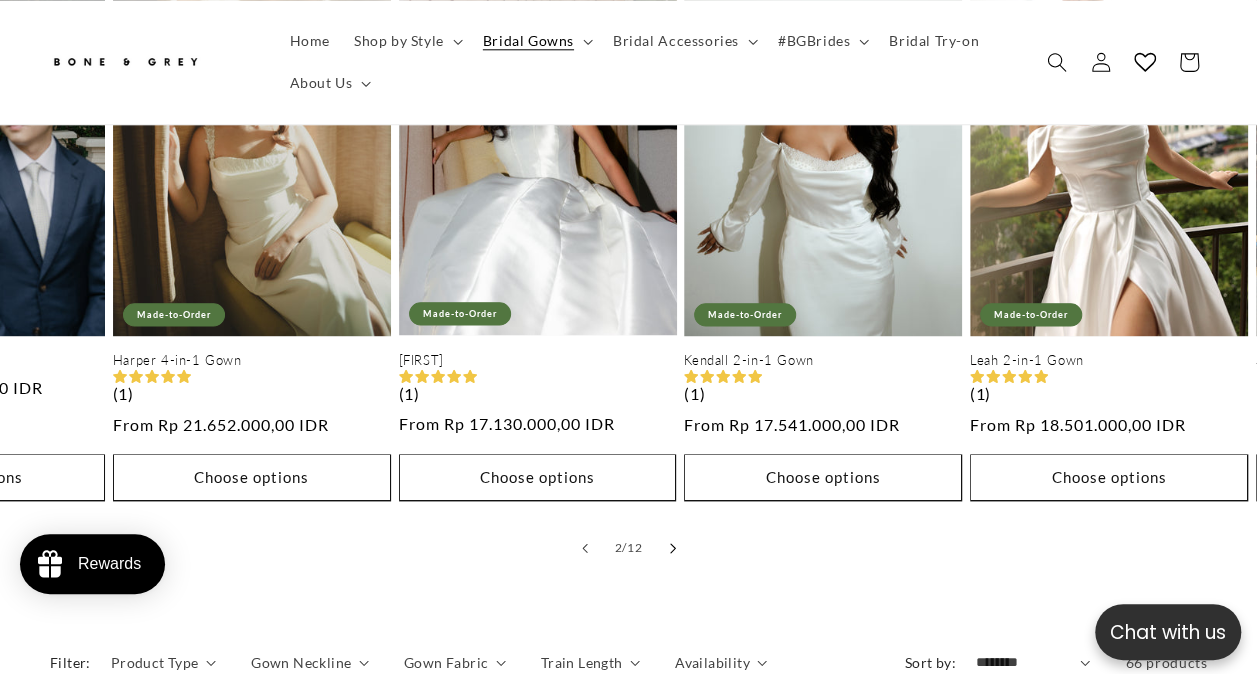 scroll, scrollTop: 0, scrollLeft: 286, axis: horizontal 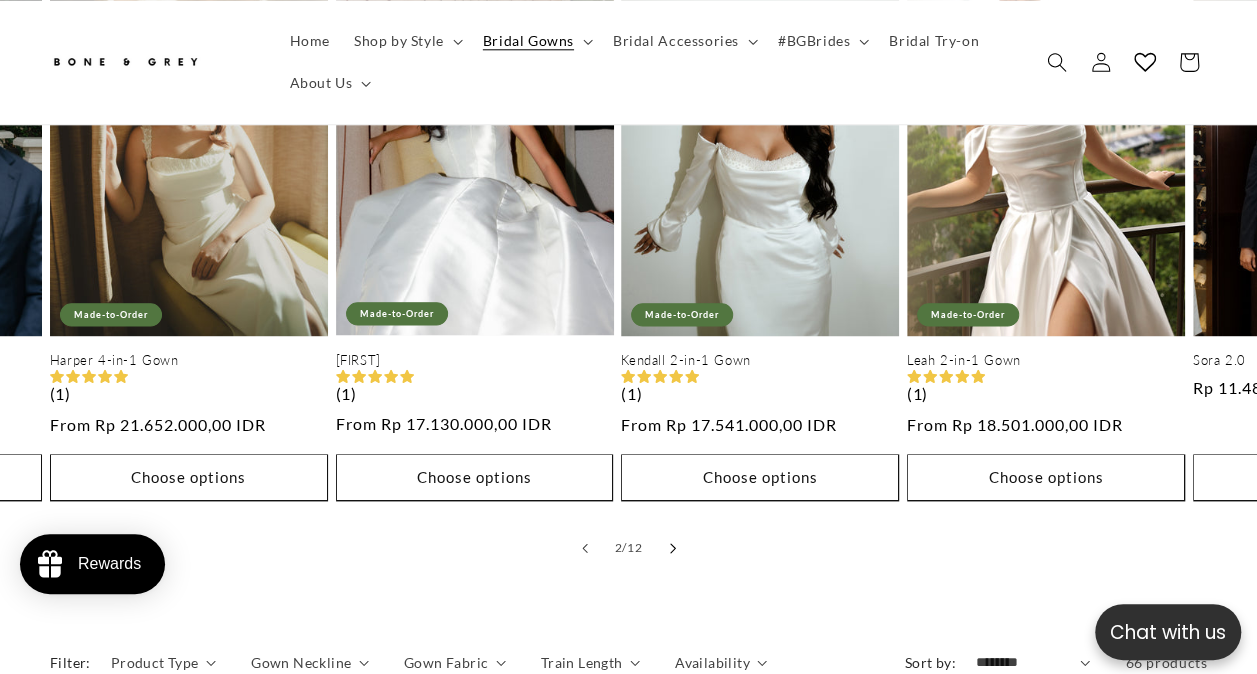click 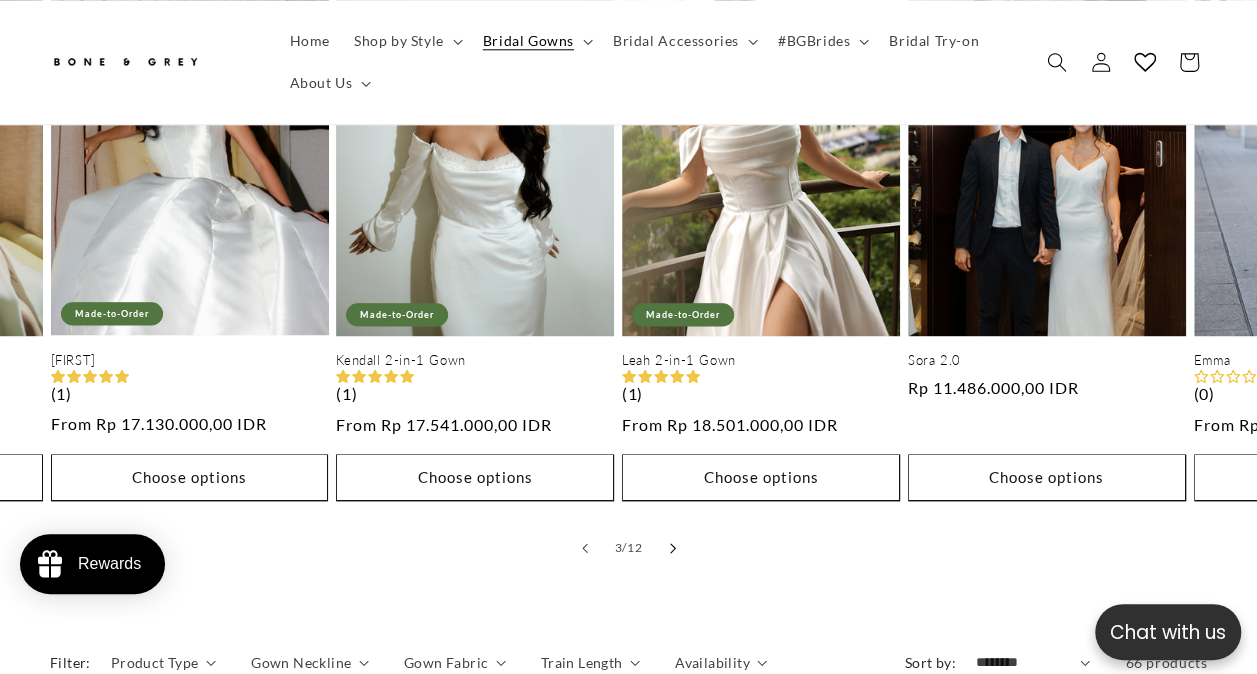 click 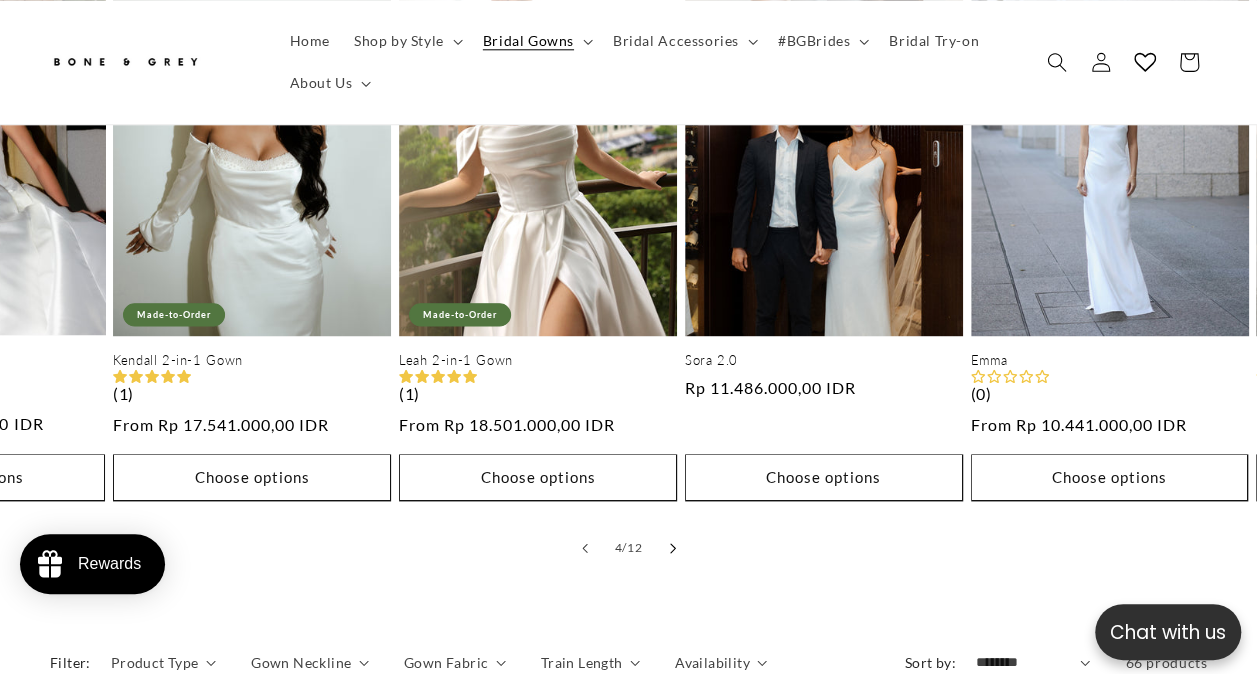 scroll, scrollTop: 0, scrollLeft: 857, axis: horizontal 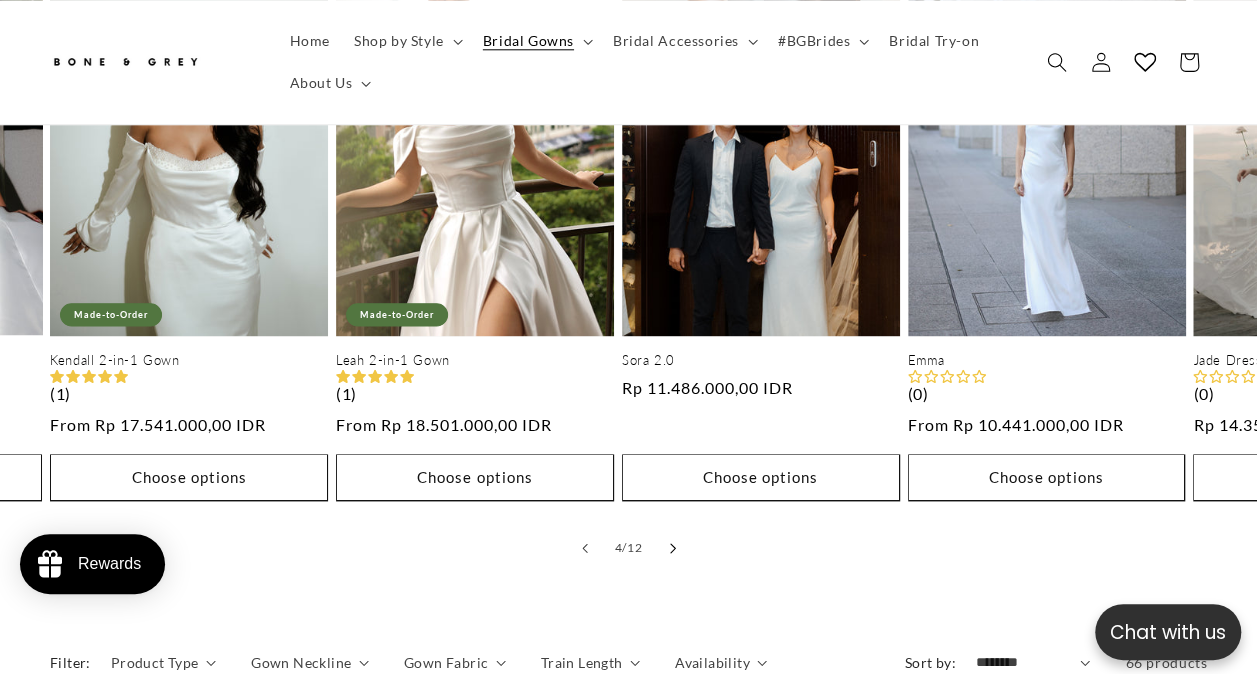 click 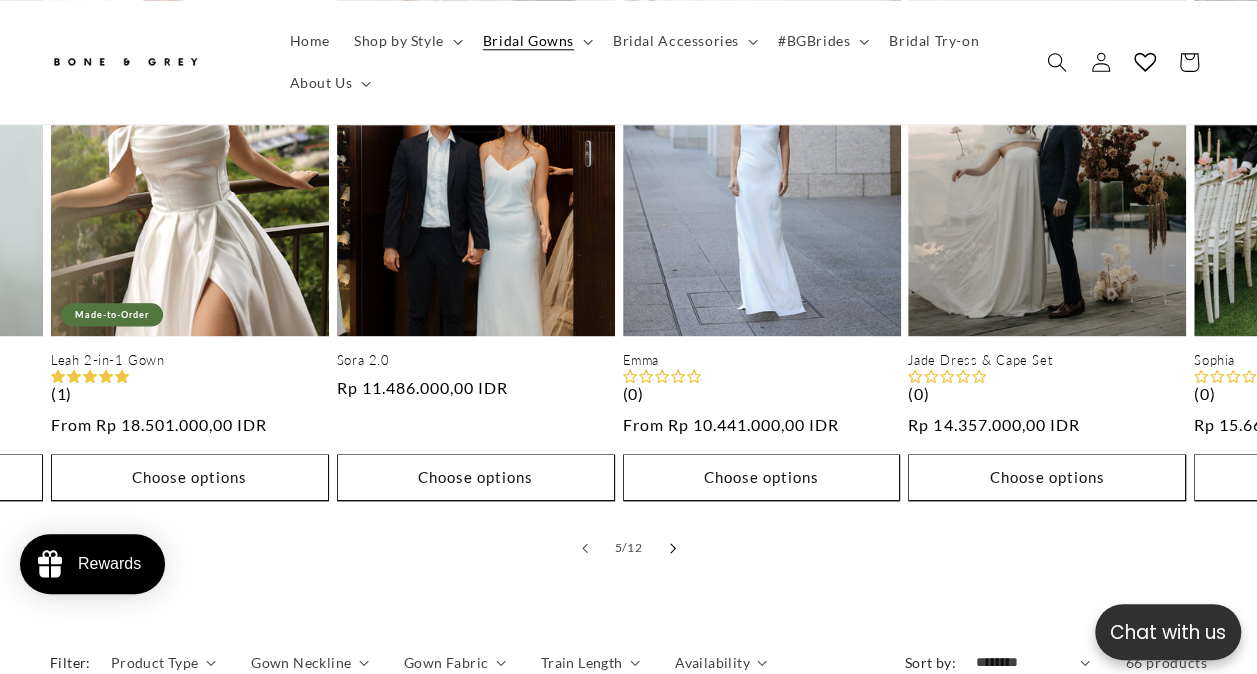 click 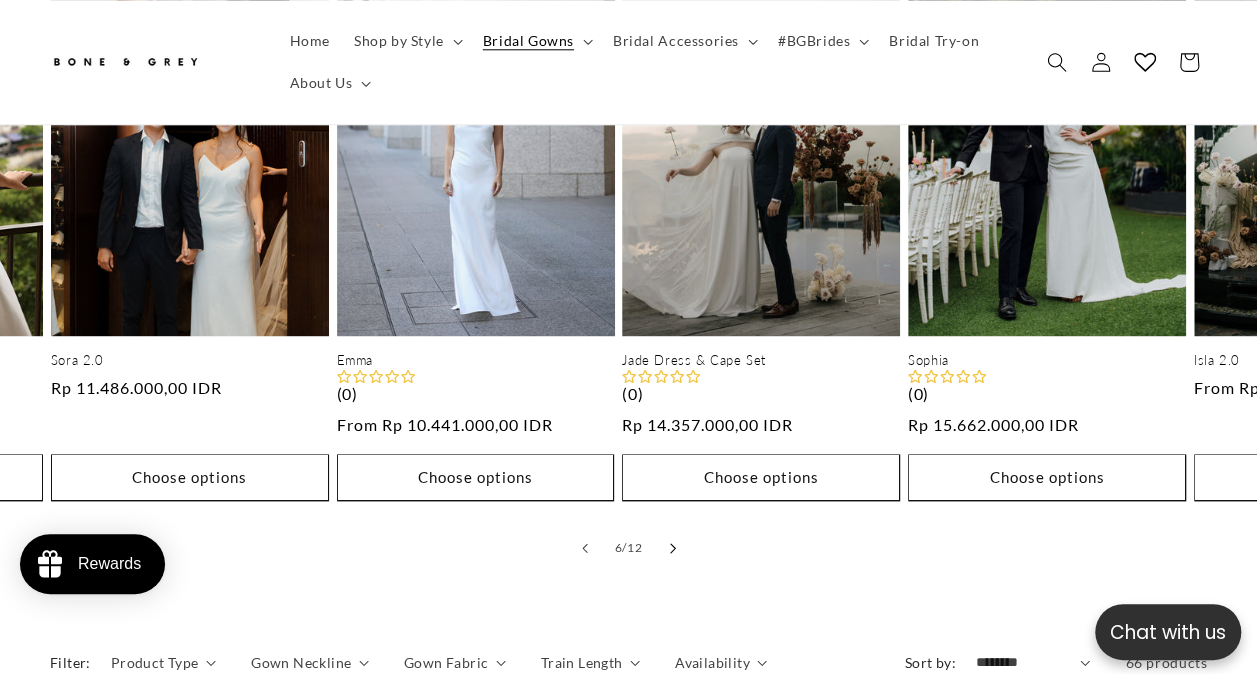 click 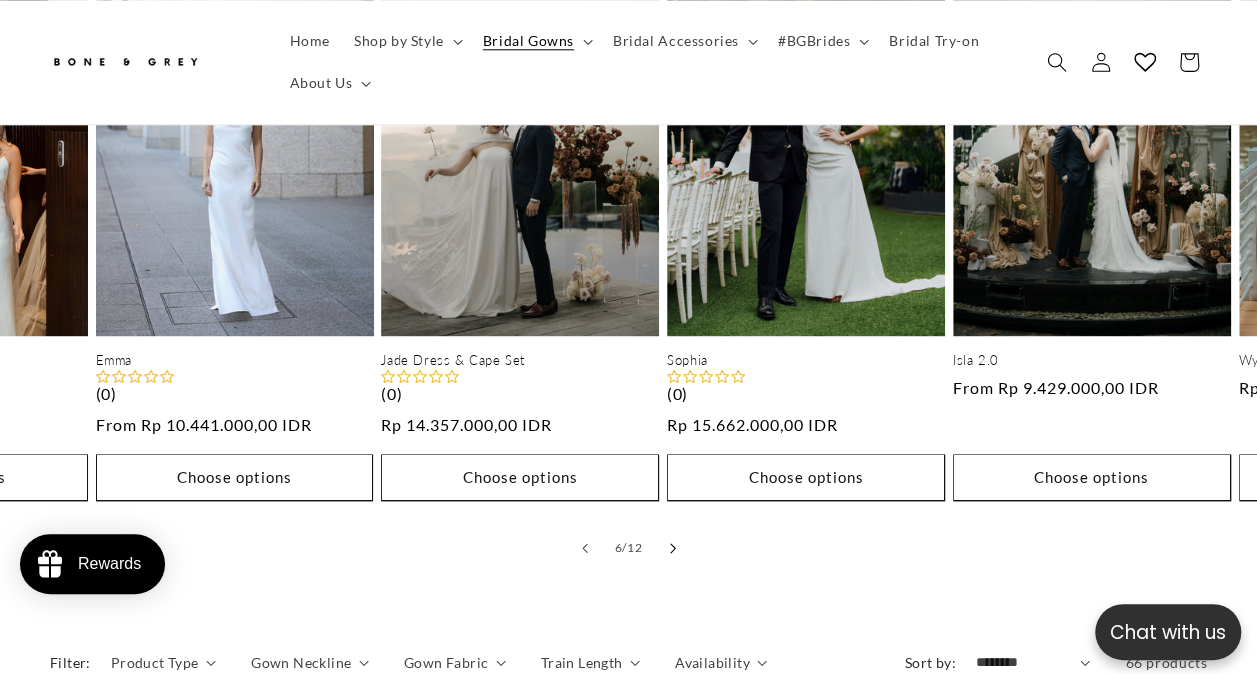 click 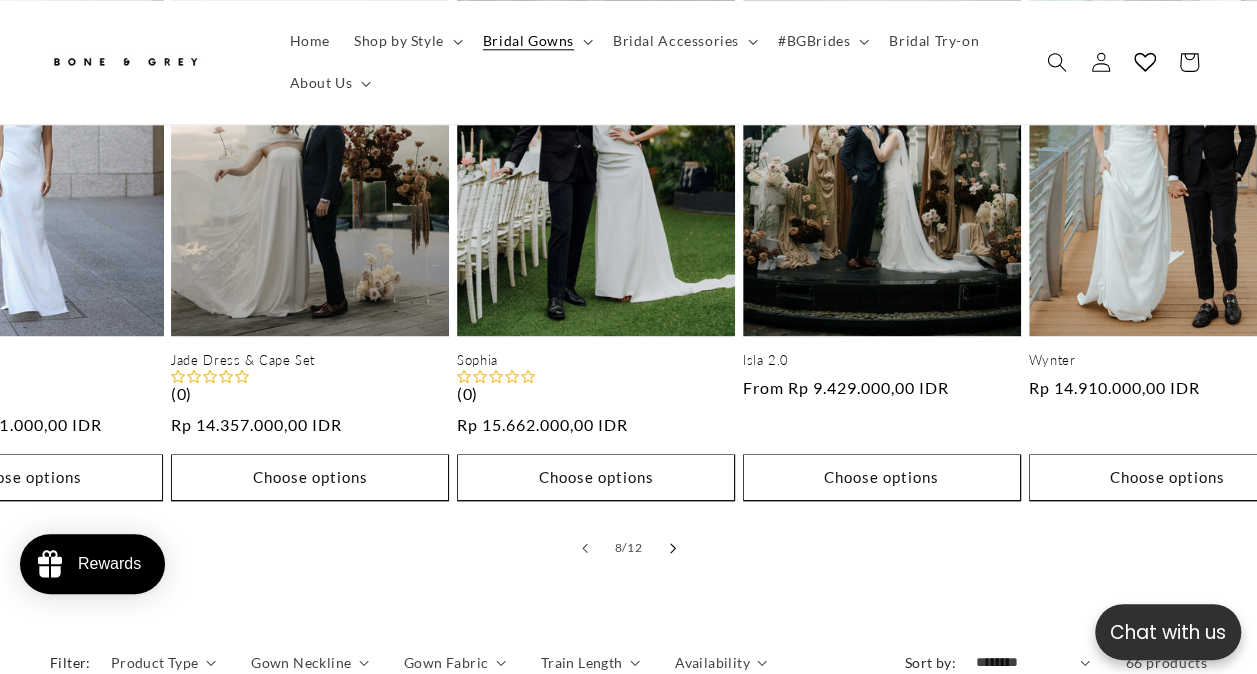 click 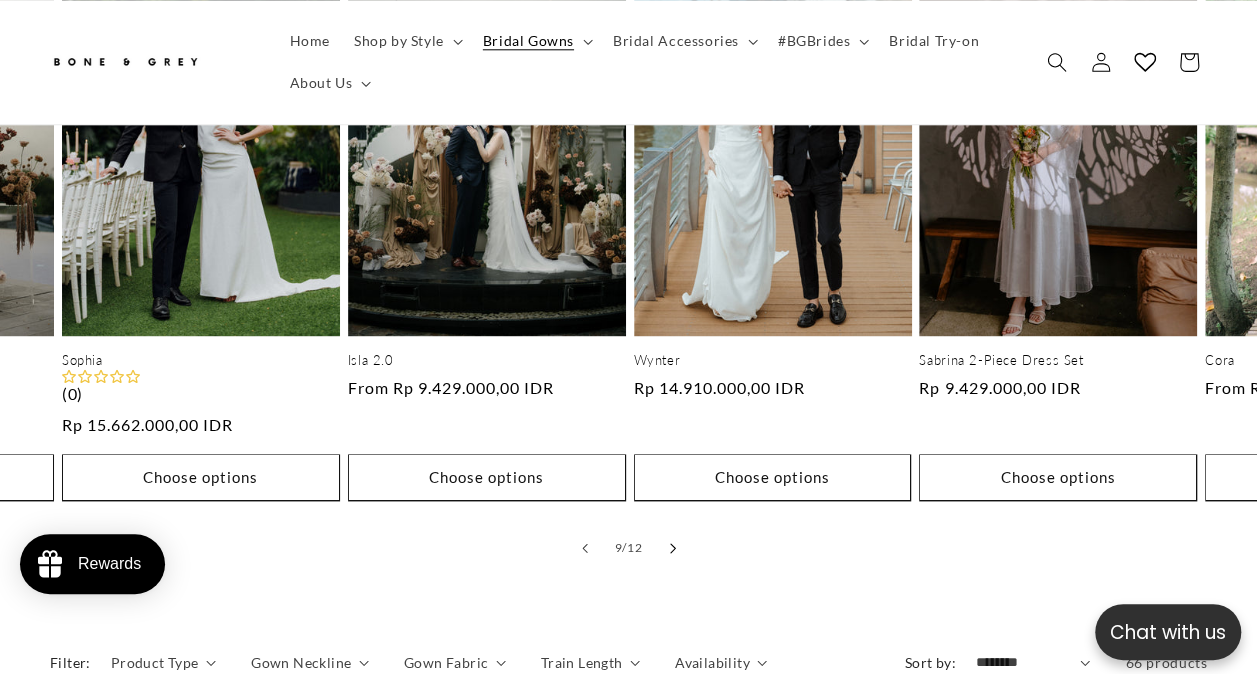 click 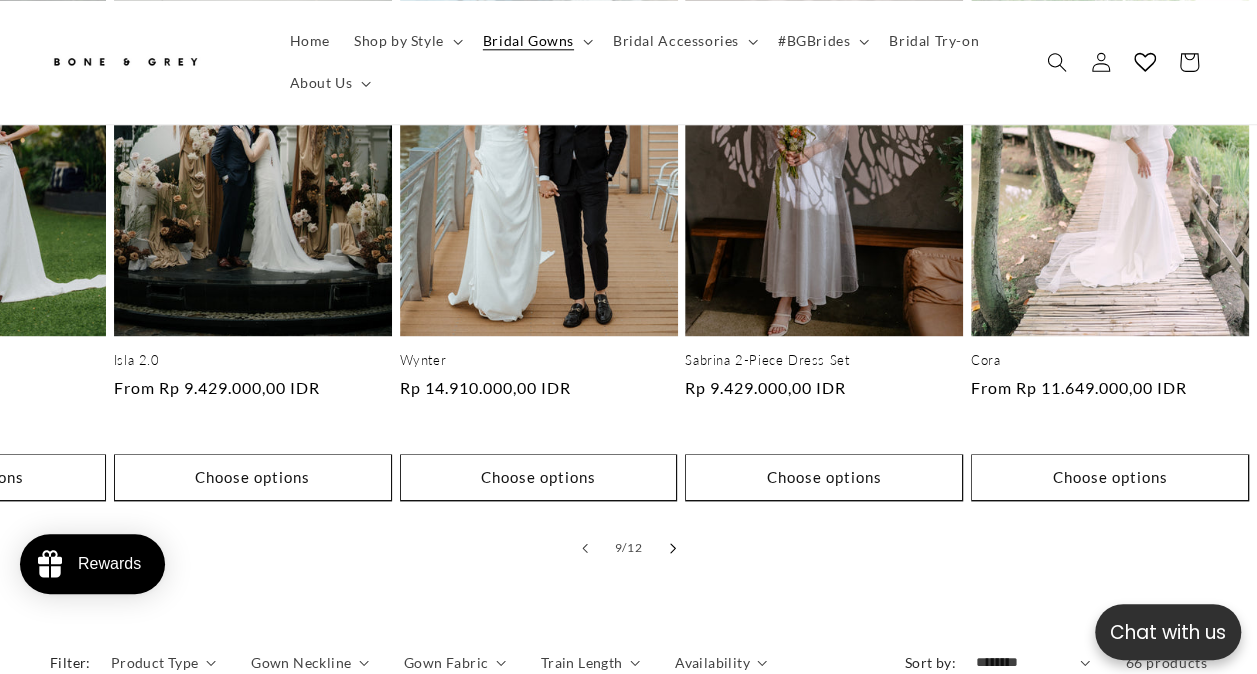 scroll, scrollTop: 0, scrollLeft: 2571, axis: horizontal 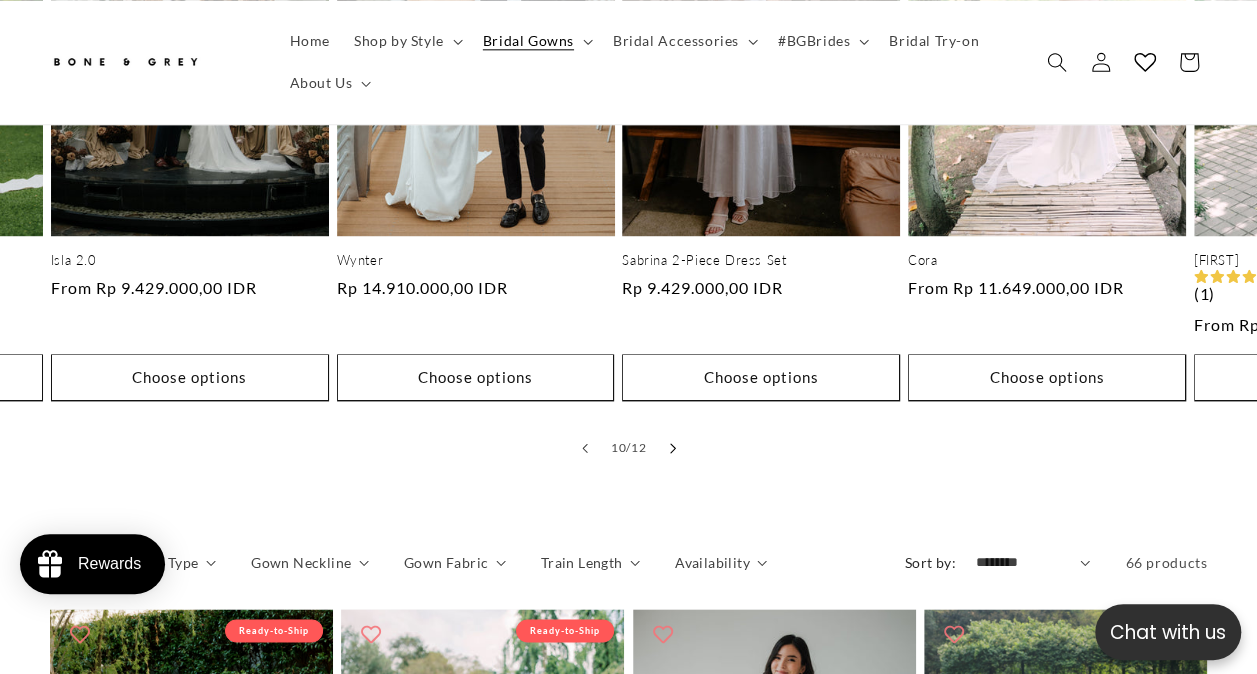 click 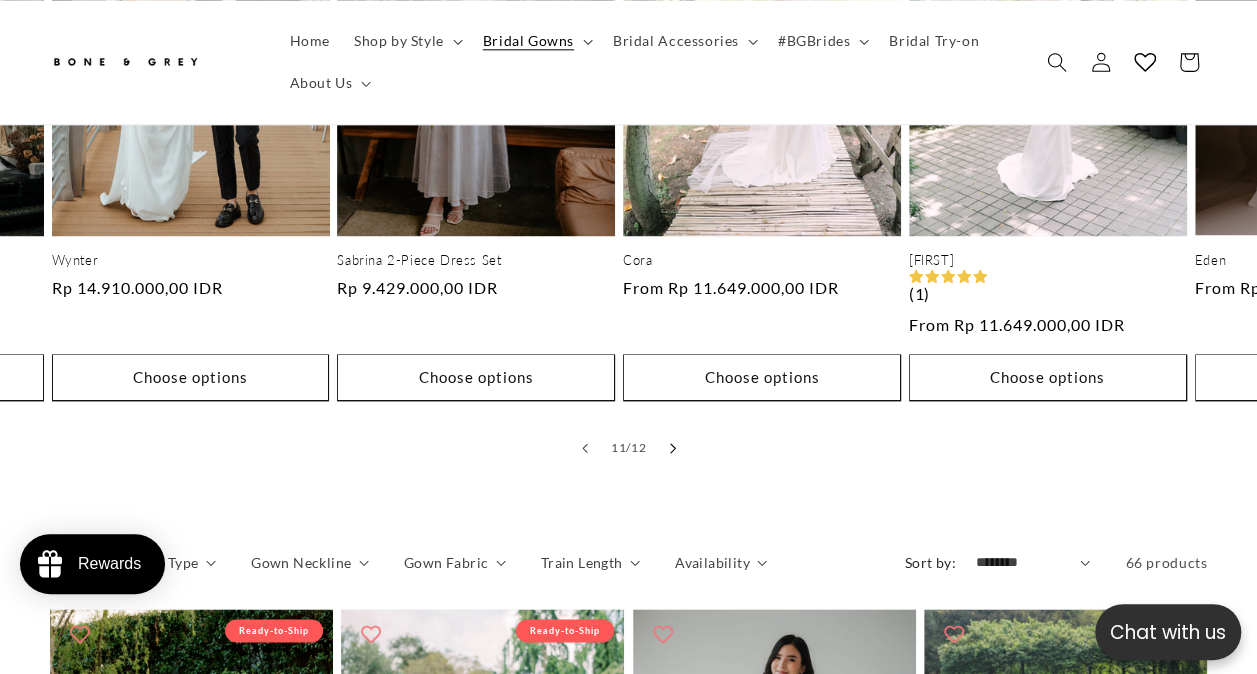 click 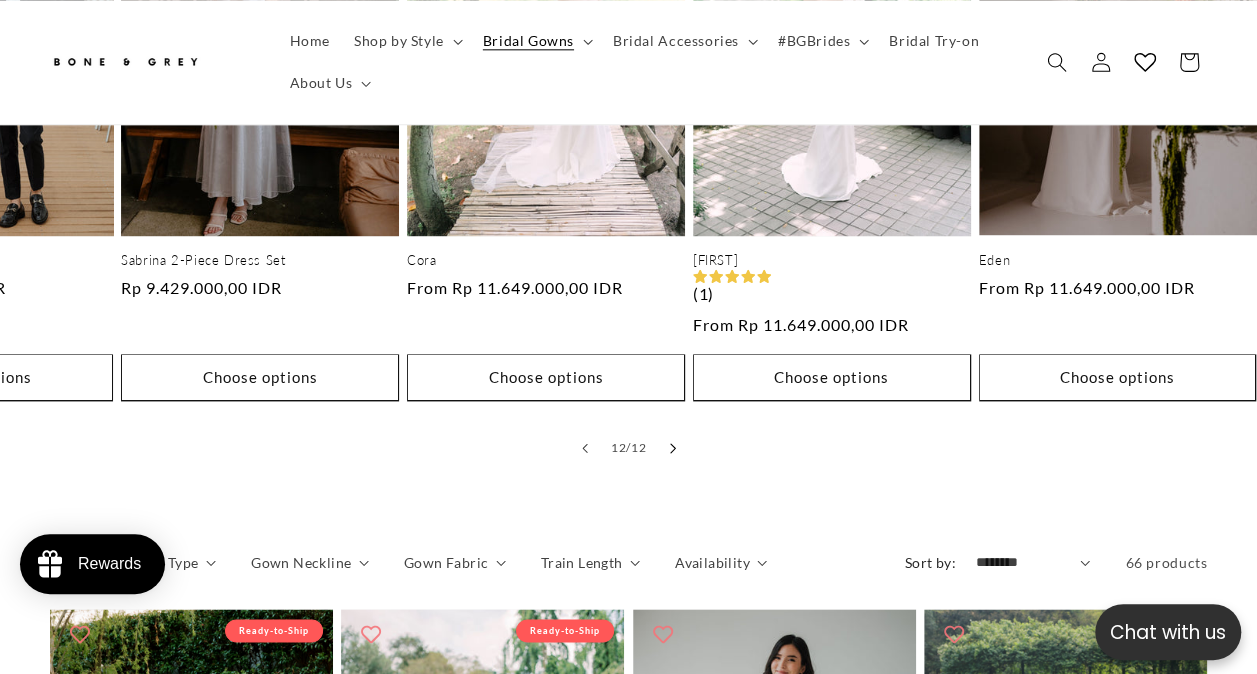 scroll, scrollTop: 0, scrollLeft: 3120, axis: horizontal 